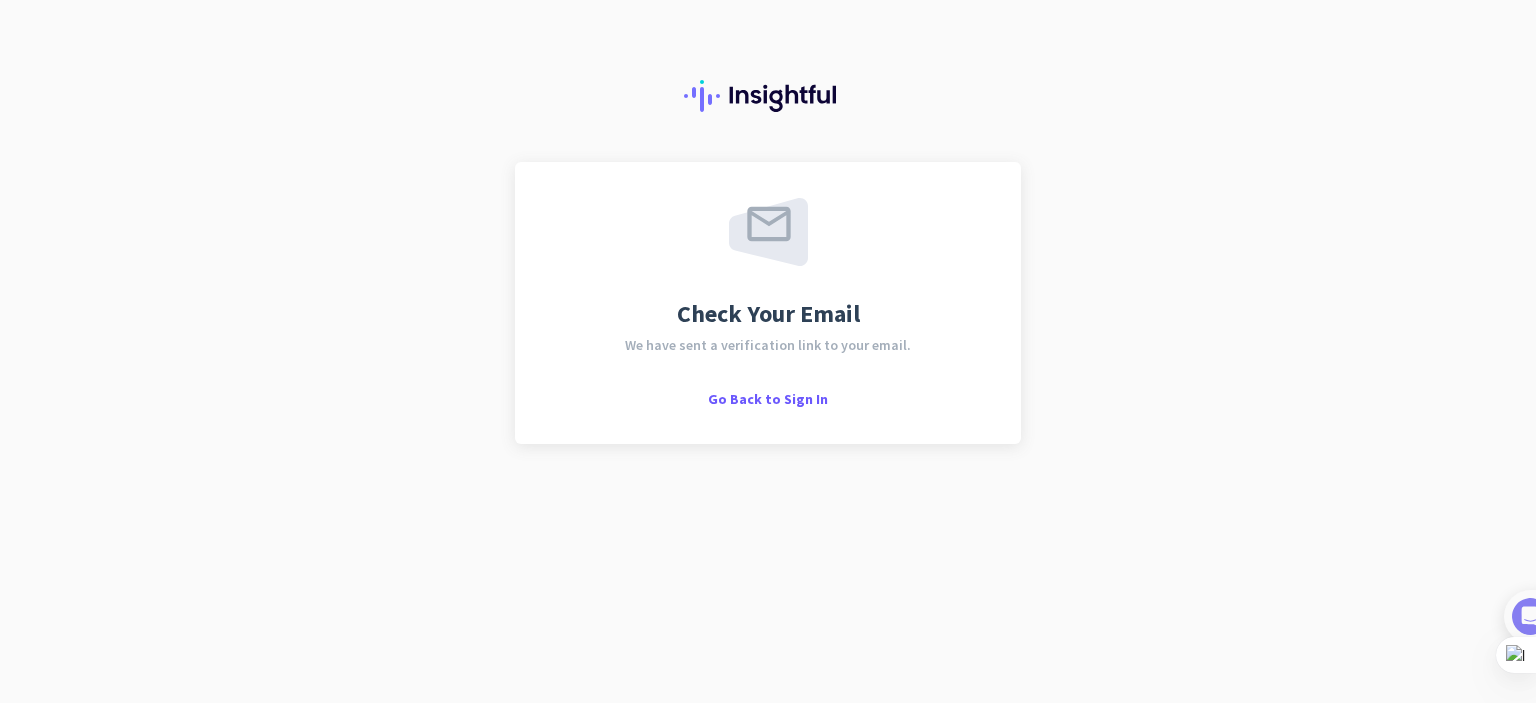 scroll, scrollTop: 0, scrollLeft: 0, axis: both 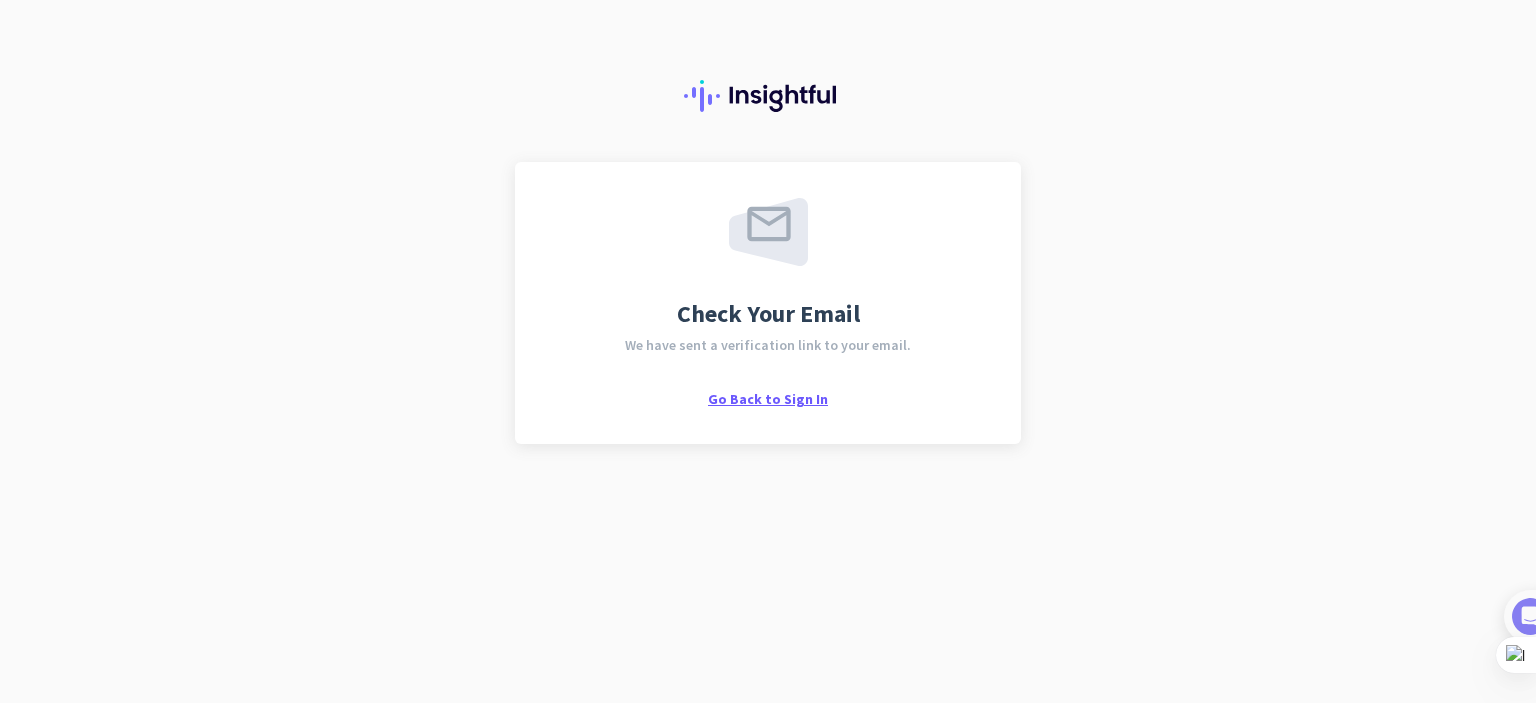click on "Go Back to Sign In" 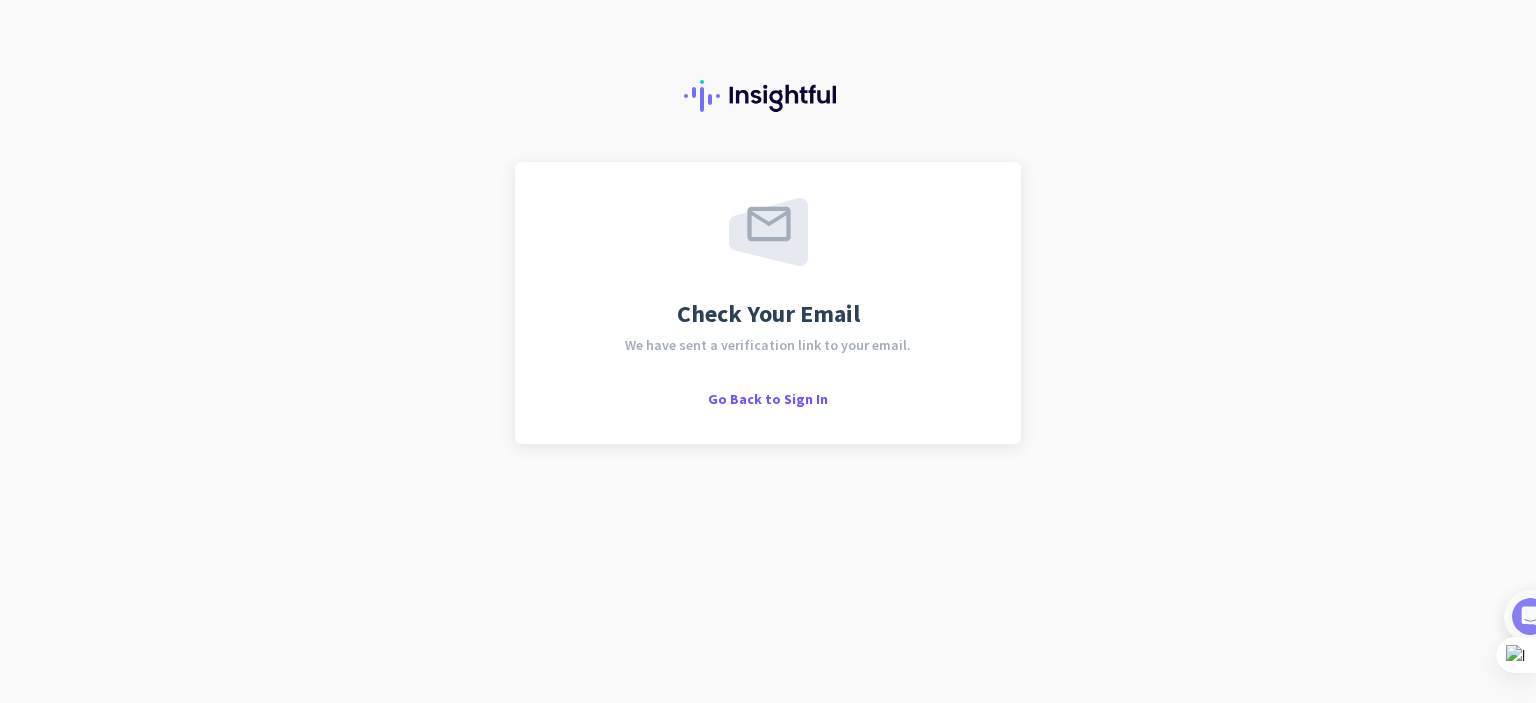 scroll, scrollTop: 0, scrollLeft: 0, axis: both 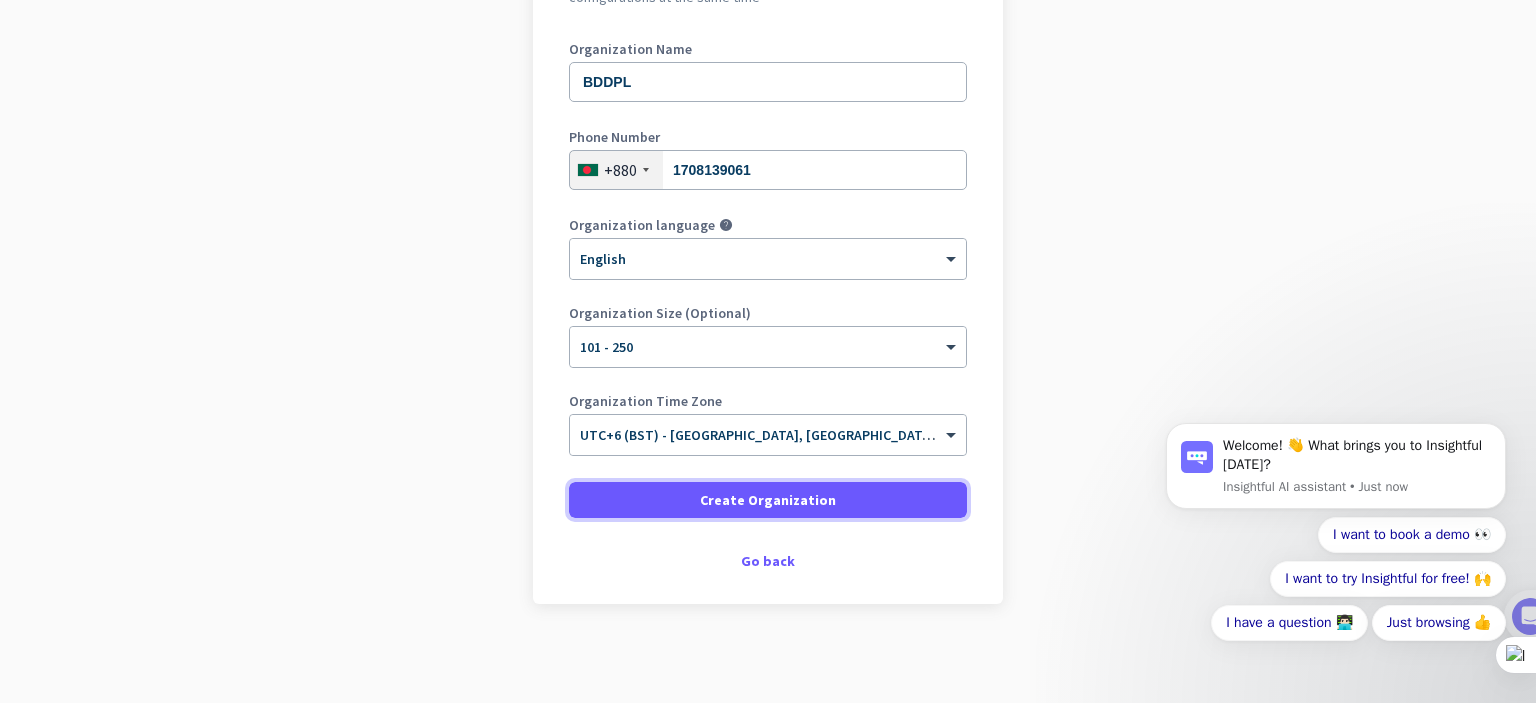click 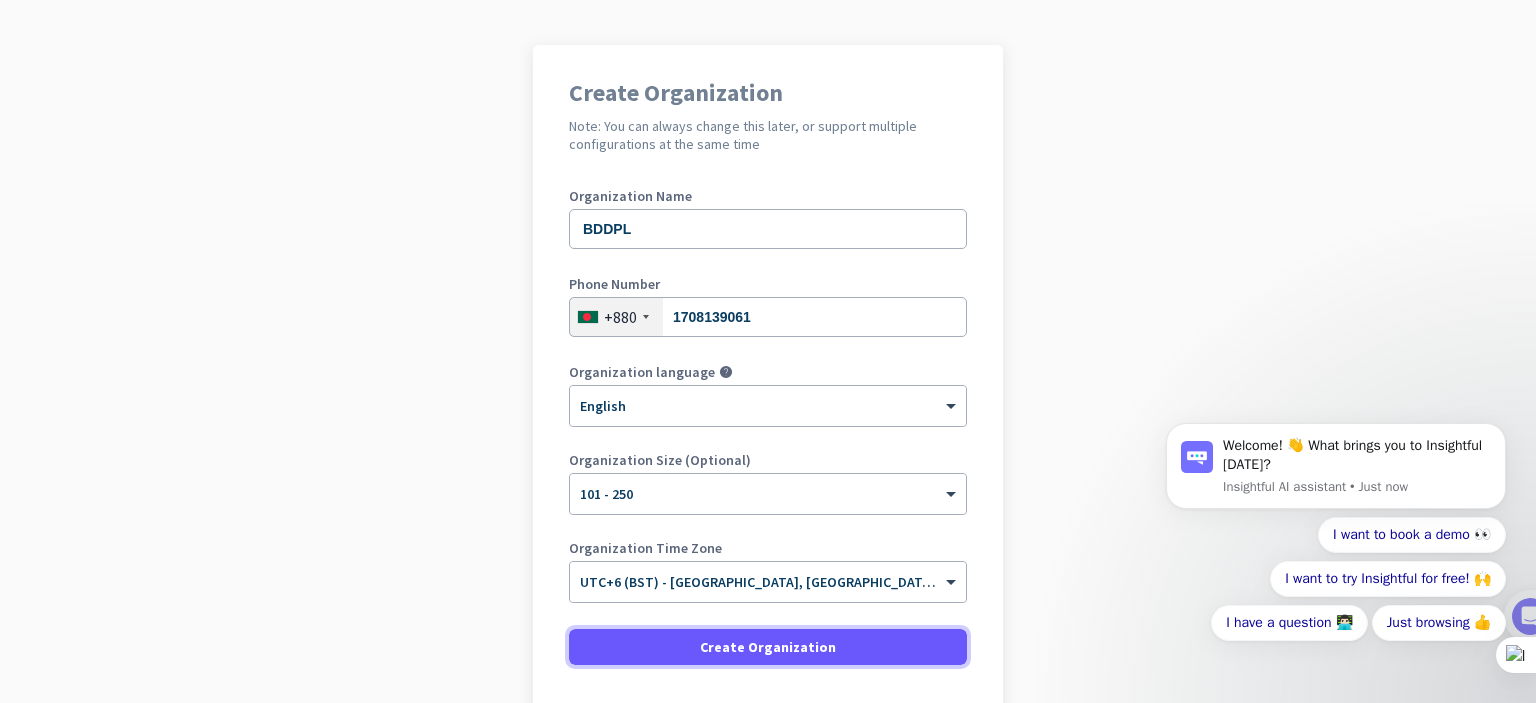 scroll, scrollTop: 0, scrollLeft: 0, axis: both 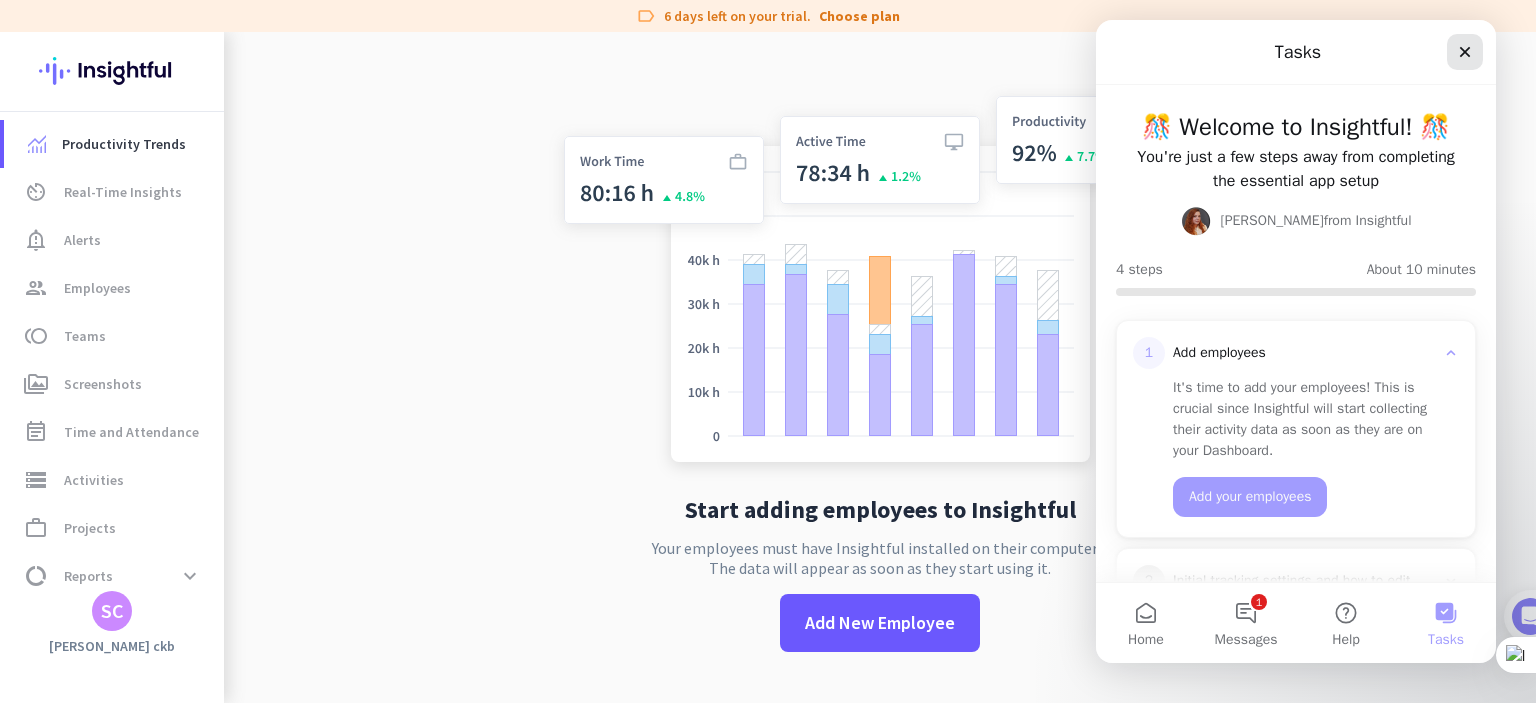 click 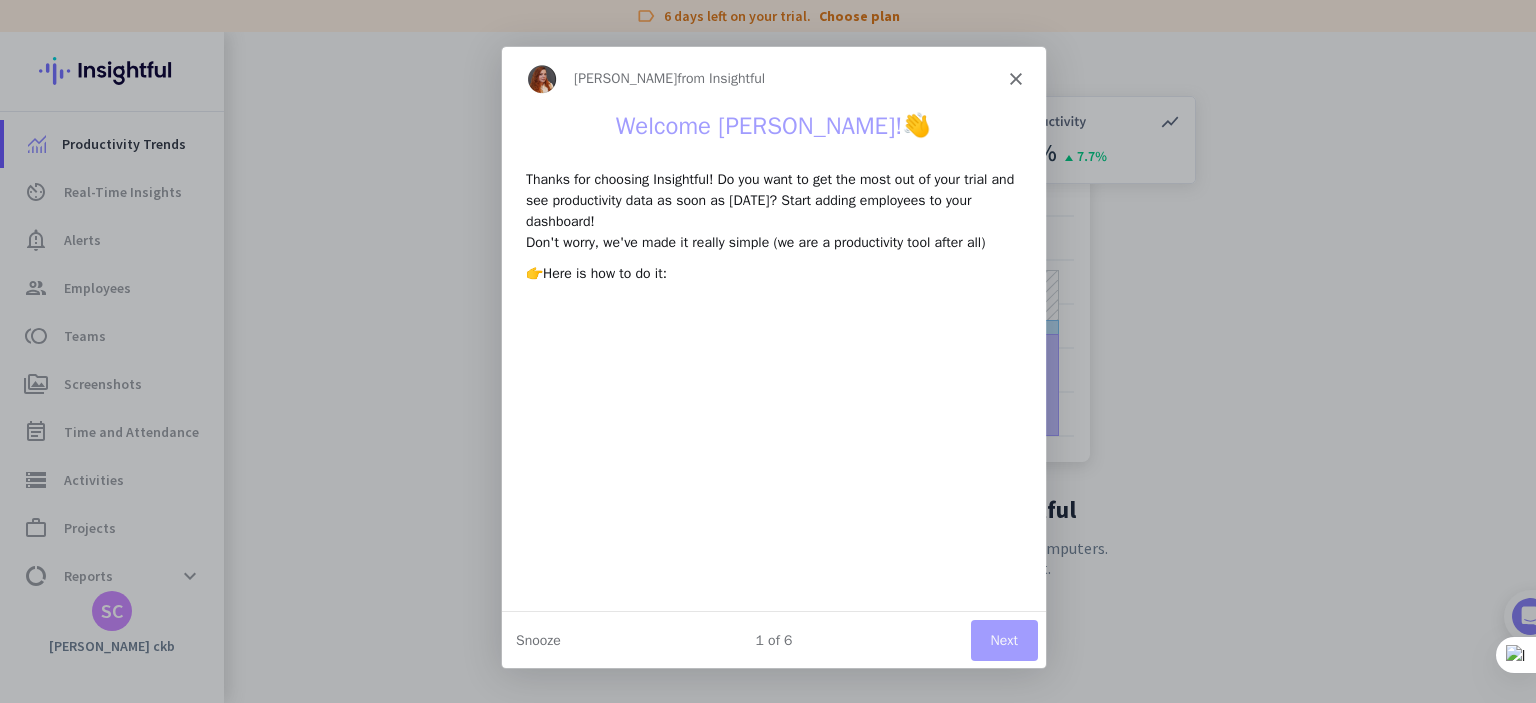 scroll, scrollTop: 0, scrollLeft: 0, axis: both 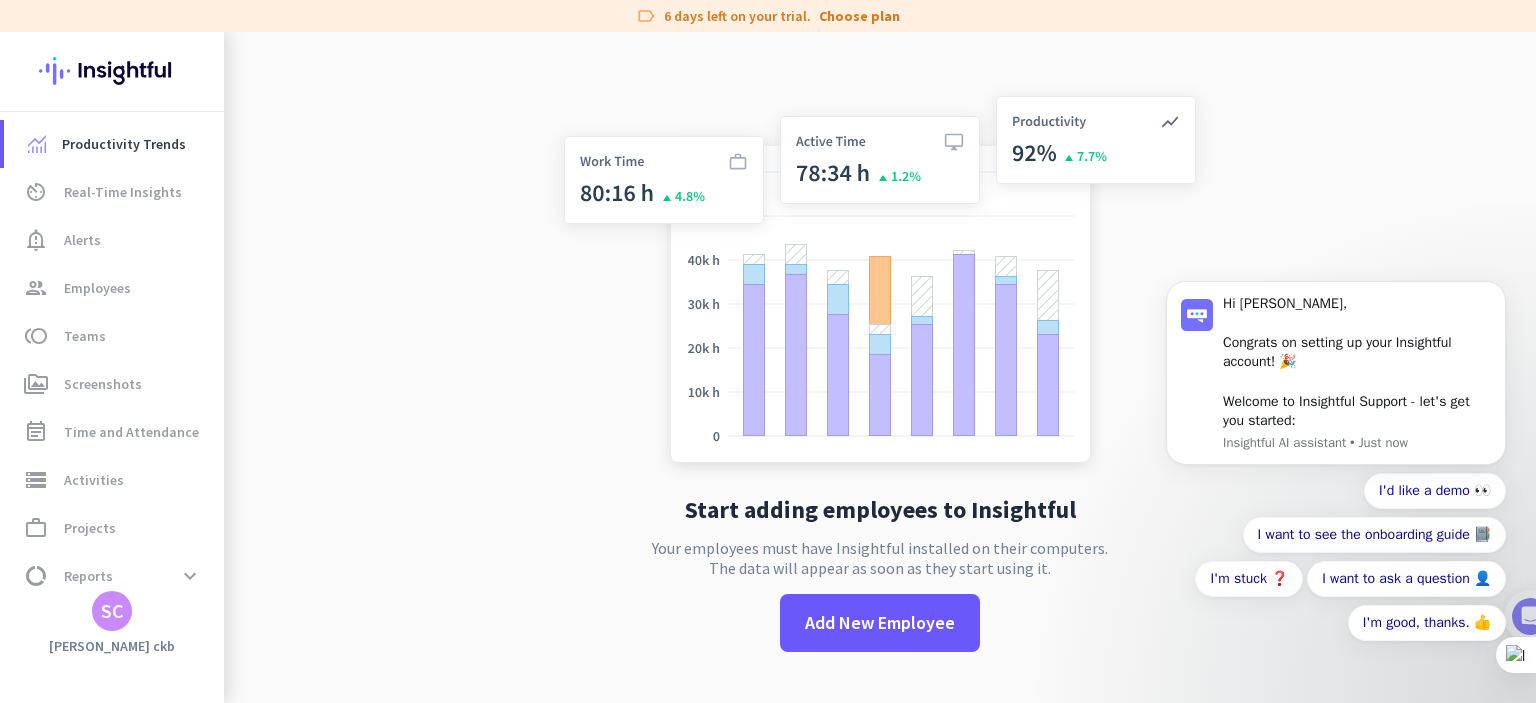 click on "Hi SANJOY, Congrats on setting up your Insightful account! 🎉 Welcome to Insightful Support - let's get you started:  Insightful AI assistant • Just now I'd like a demo 👀 I want to see the onboarding guide 📔 I'm stuck ❓ I want to ask a question 👤 I'm good, thanks.  👍" at bounding box center [1336, 390] 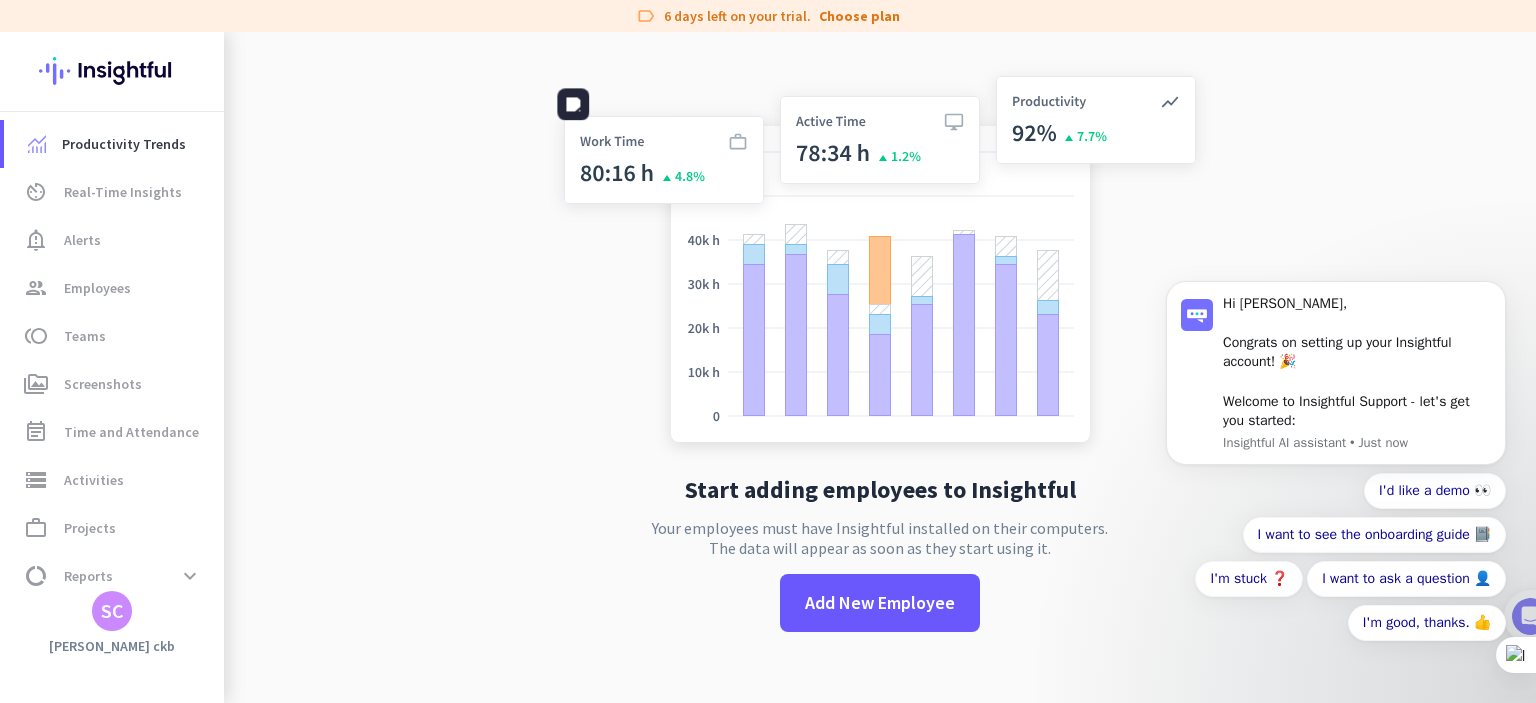 scroll, scrollTop: 32, scrollLeft: 0, axis: vertical 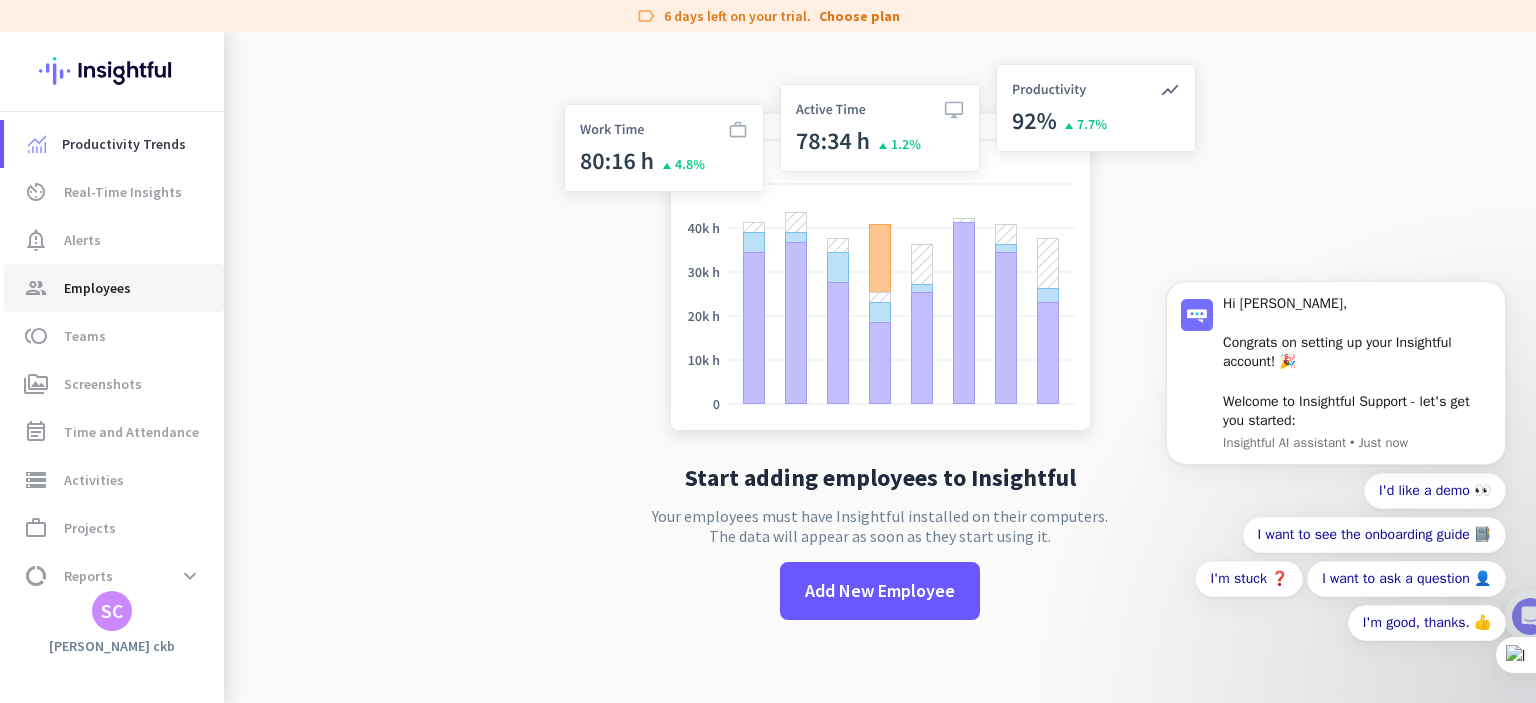 click on "Employees" 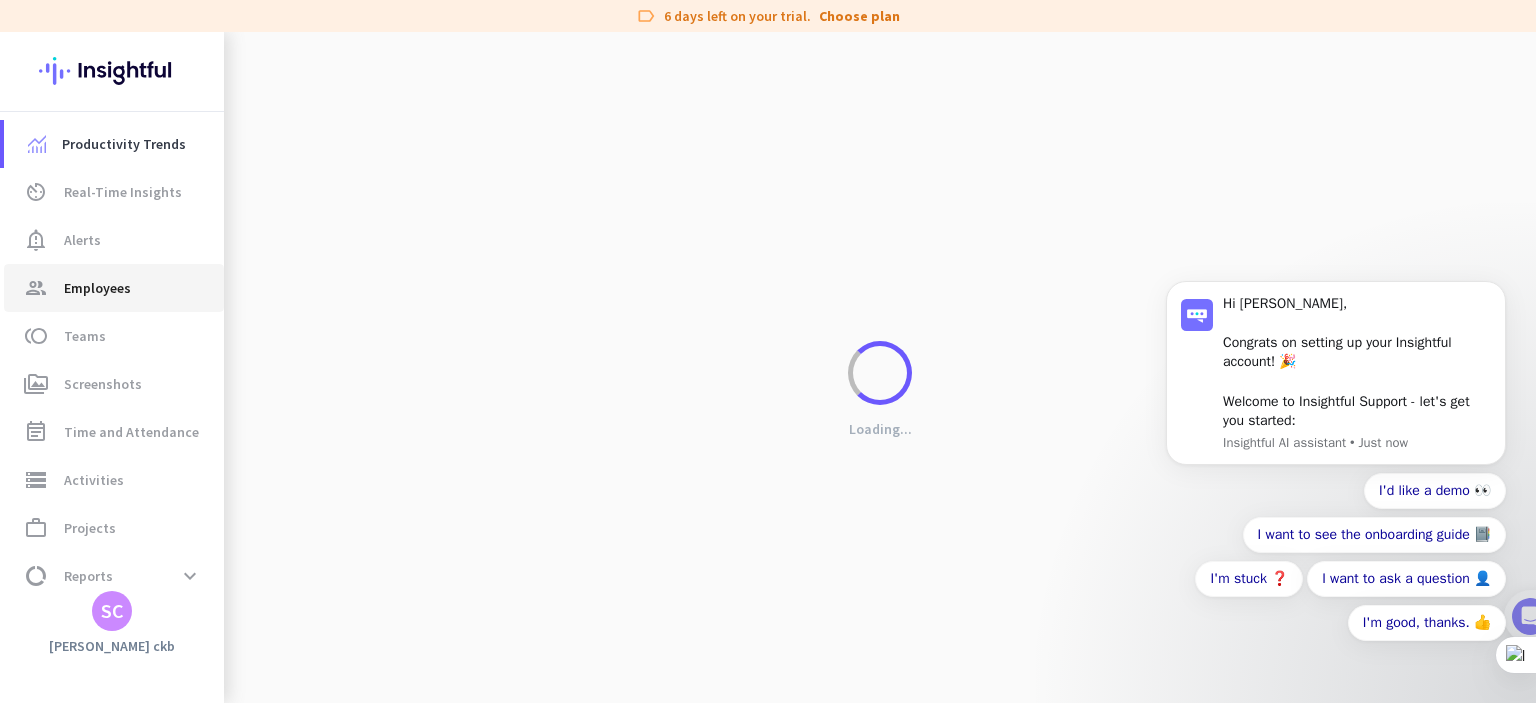scroll, scrollTop: 0, scrollLeft: 0, axis: both 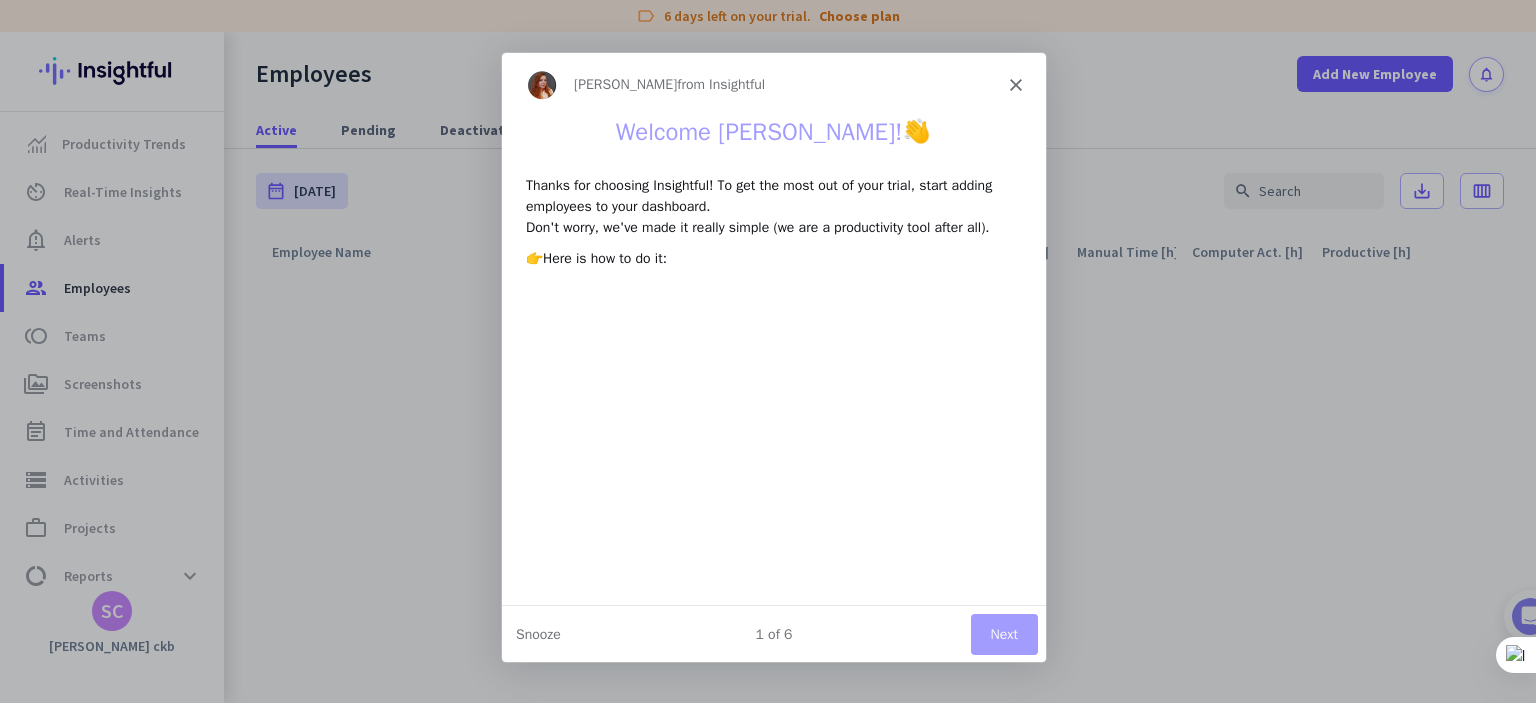 click 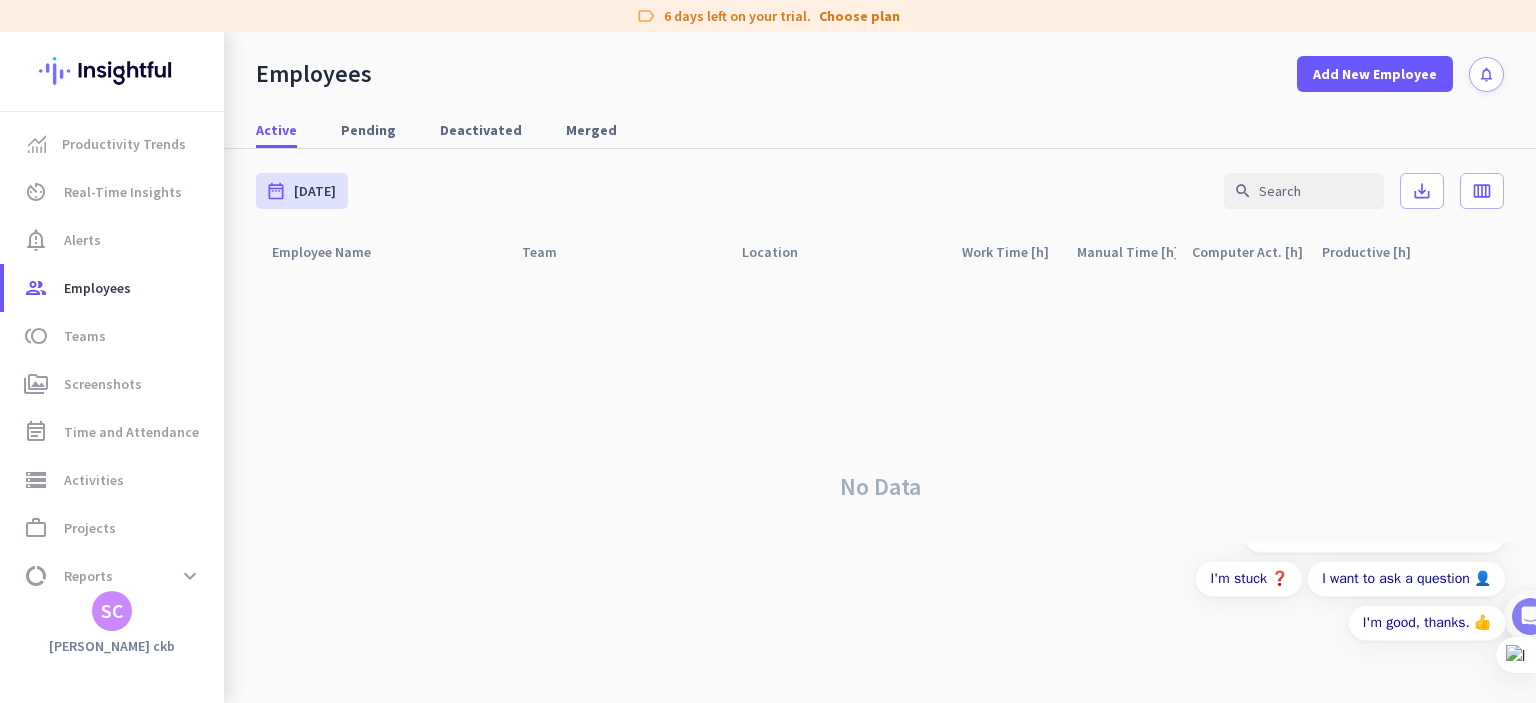 scroll, scrollTop: 0, scrollLeft: 0, axis: both 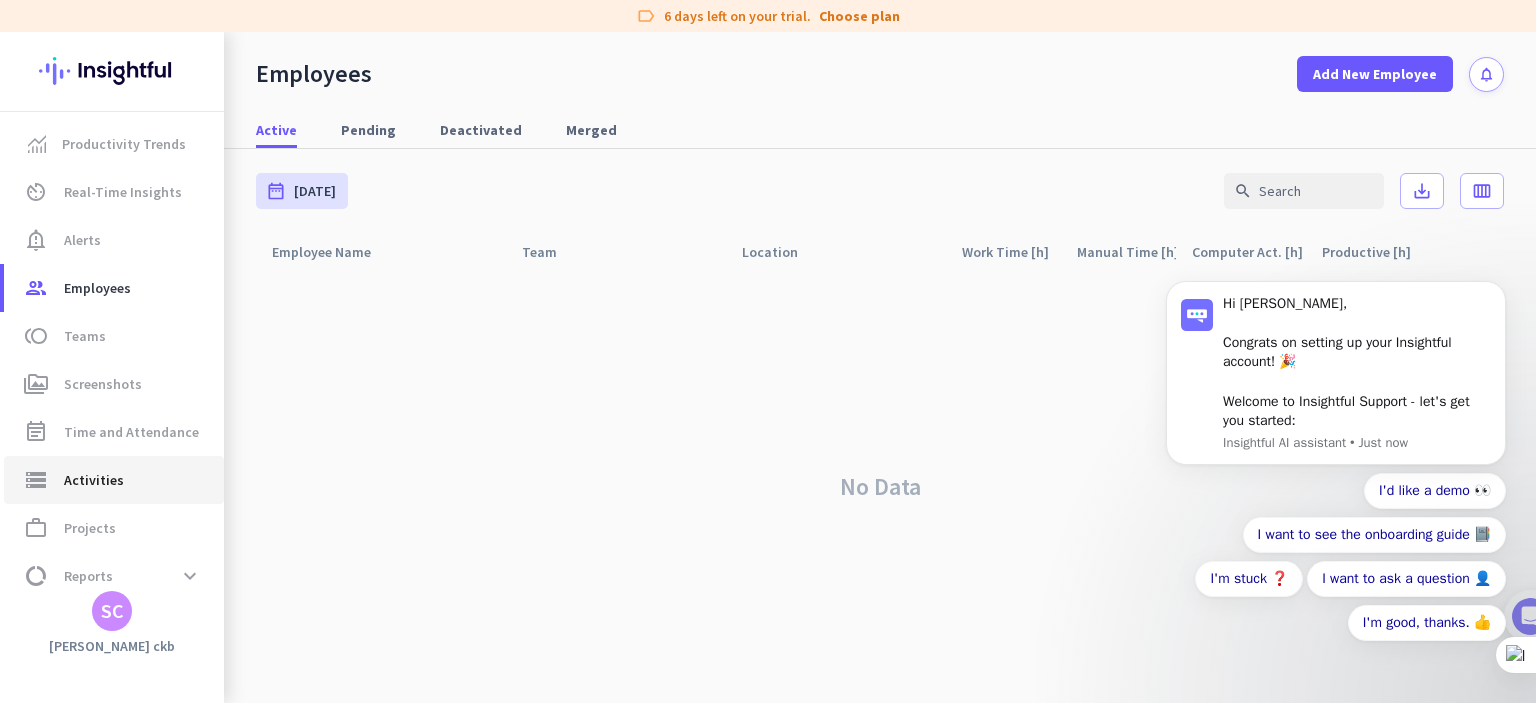 click on "Activities" 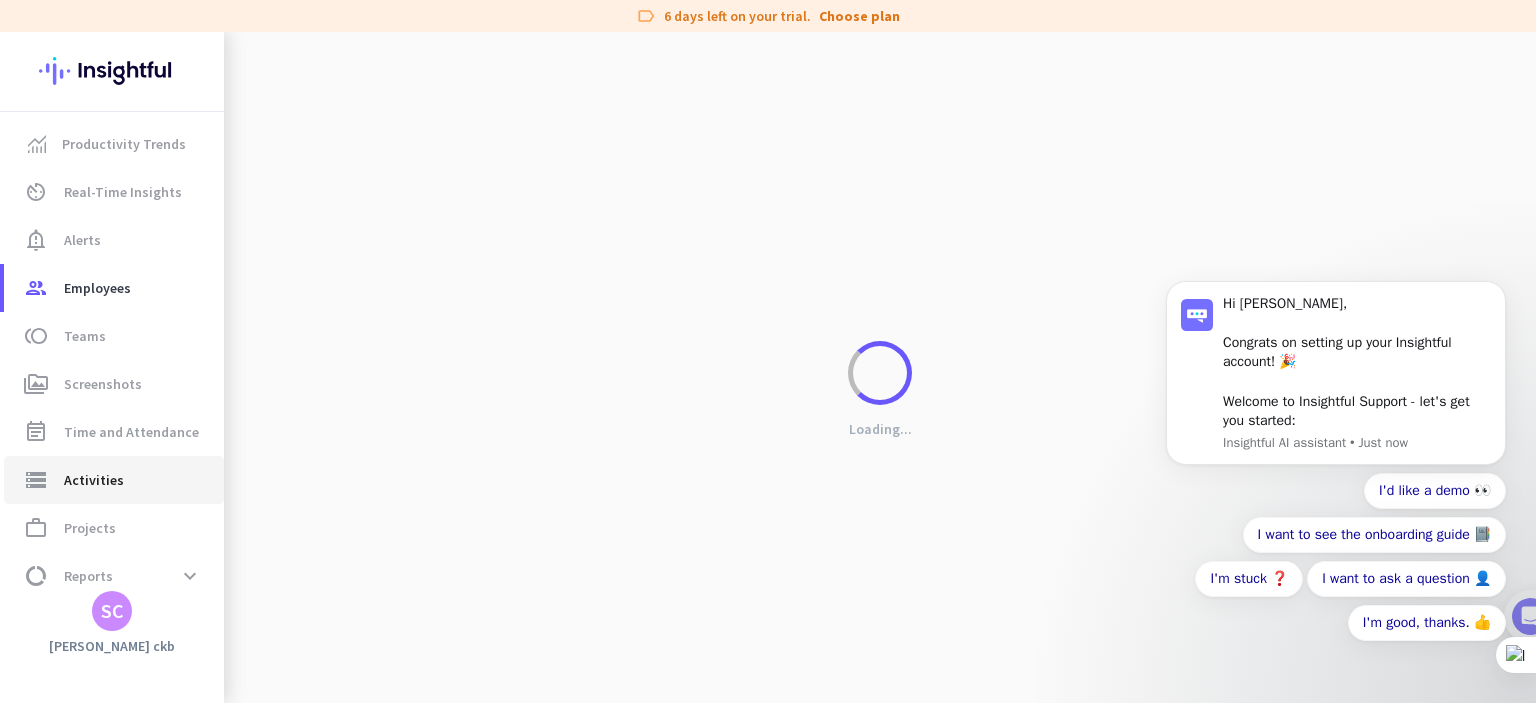 type on "Mon, Jul 28" 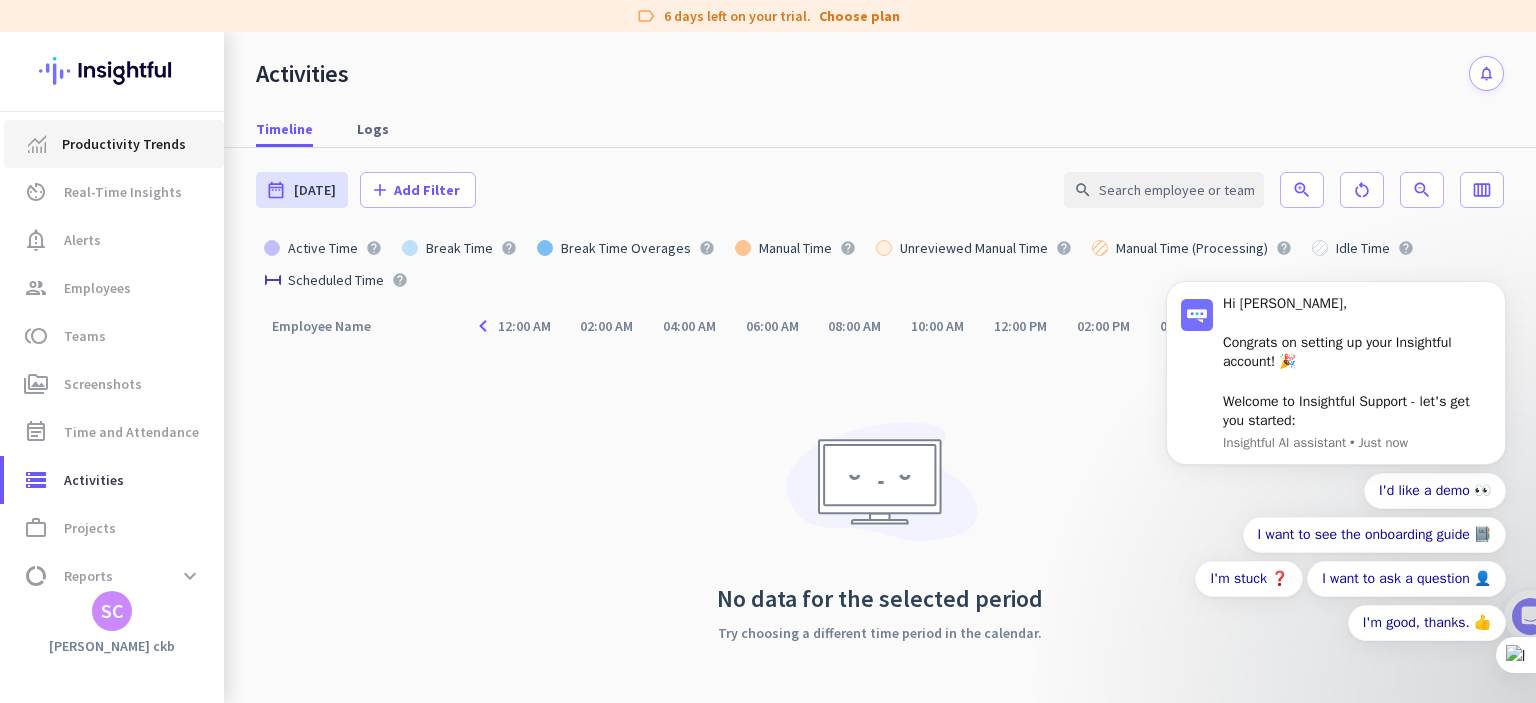click on "Productivity Trends" 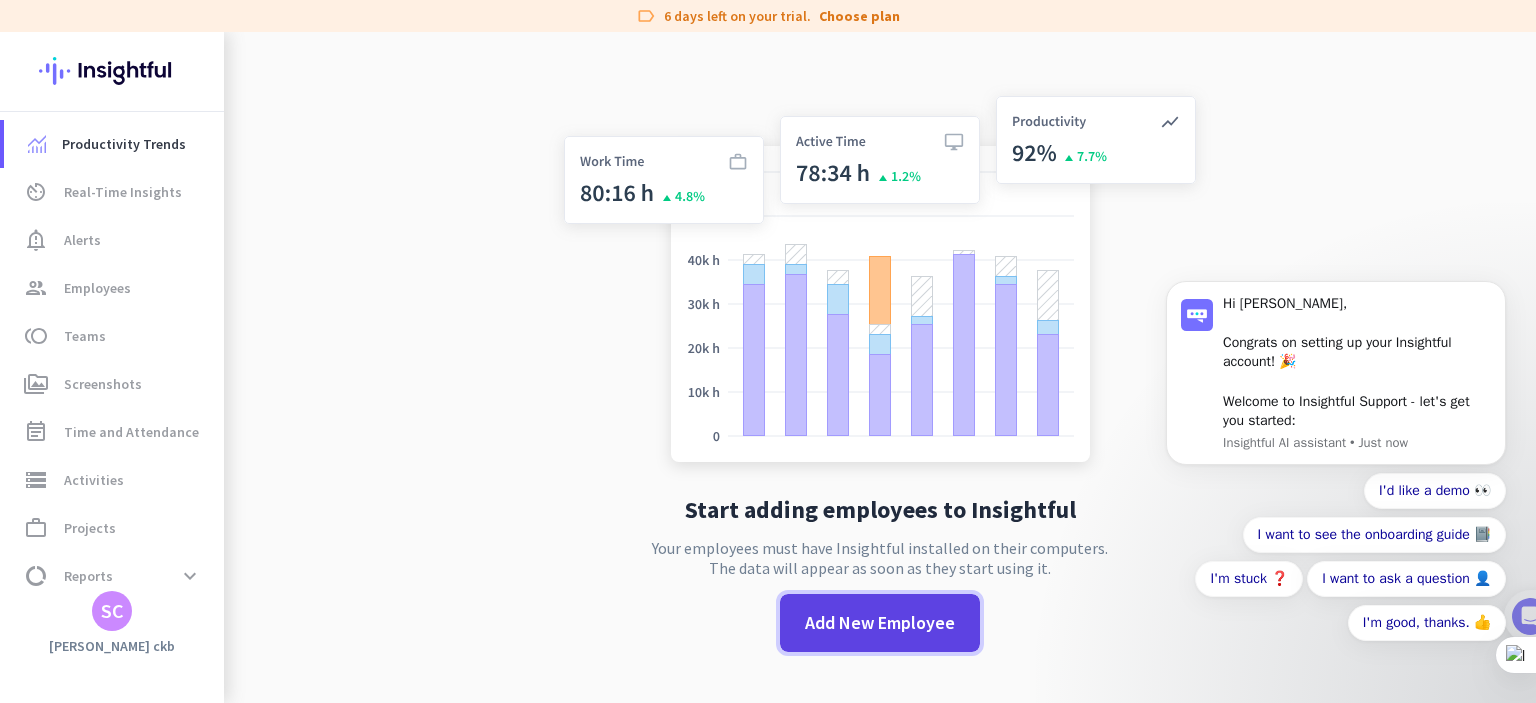 click on "Add New Employee" 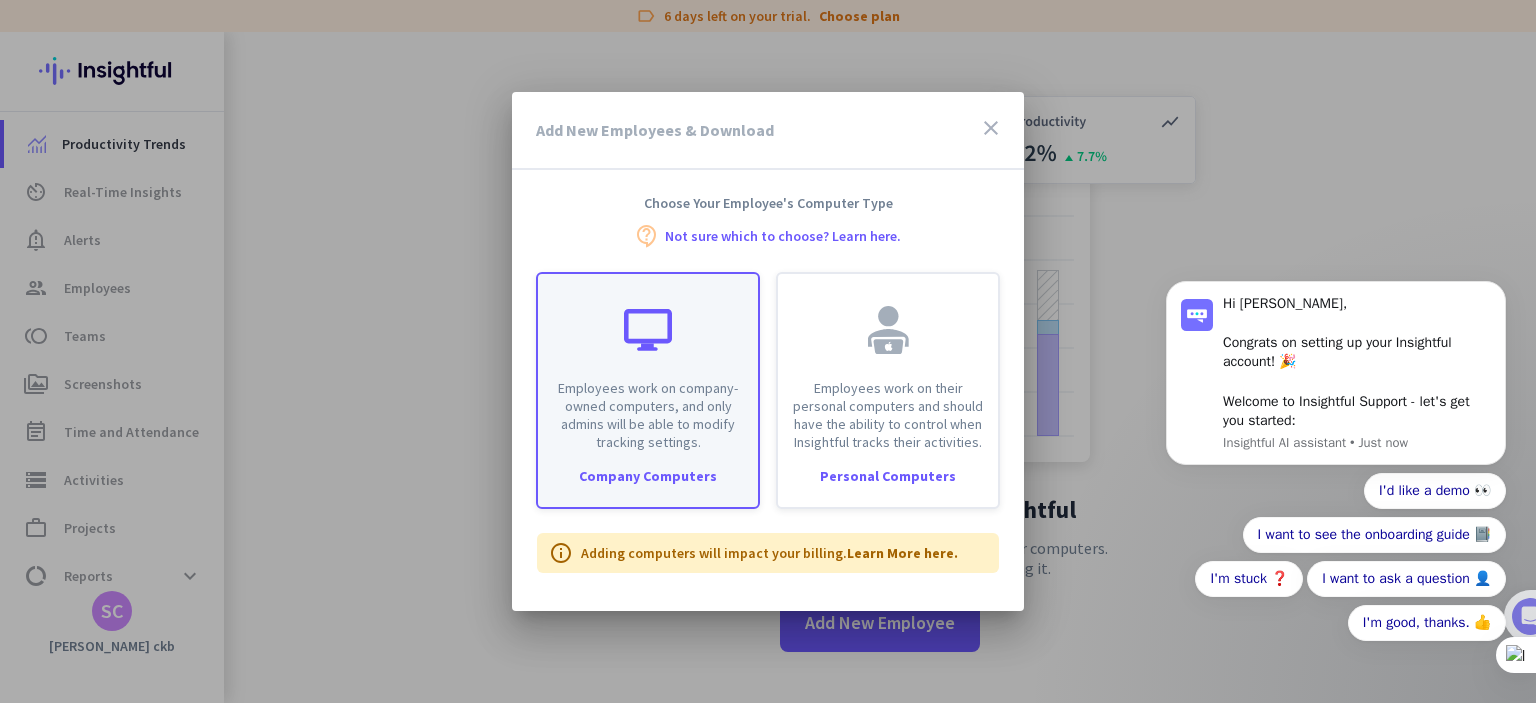 click on "Company Computers" at bounding box center (648, 476) 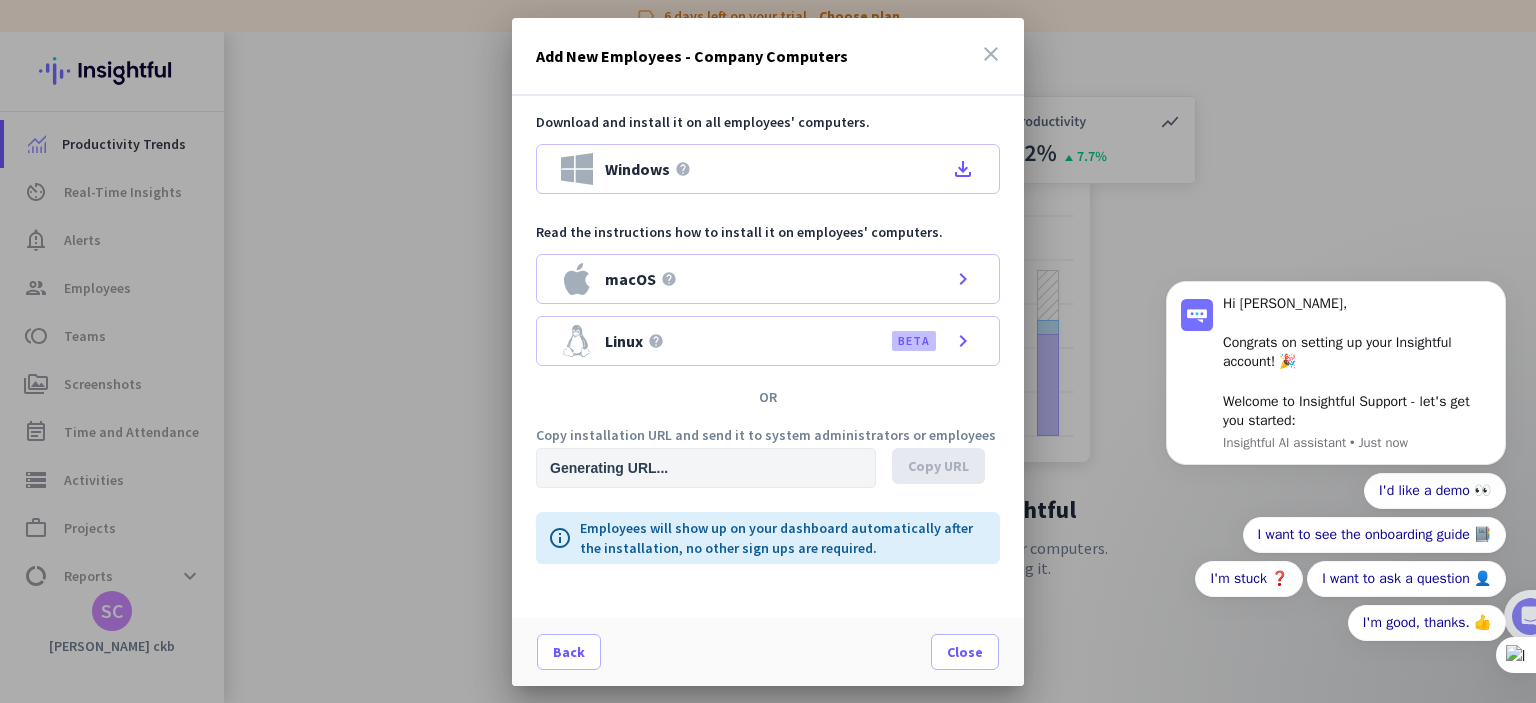 type on "https://app.insightful.io/#/installation/company?token=eyJhbGciOiJIUzI1NiIsInR5cCI6IkpXVCJ9.eyJvcmdhbml6YXRpb25JZCI6Ind1NGc4MmwzeXgwaXVwbCIsImlhdCI6MTc1MzY3MTI2NywiZXhwIjoxNzUzODQ0MDY3LCJhdWQiOlsiUFJPRCJdLCJpc3MiOiJQUk9EIn0.jRNc-v_Wm3Mjk7hYEnWxcA-If0A-KACeObp6a_djWmQ&organizationId=wu4g82l3yx0iupl" 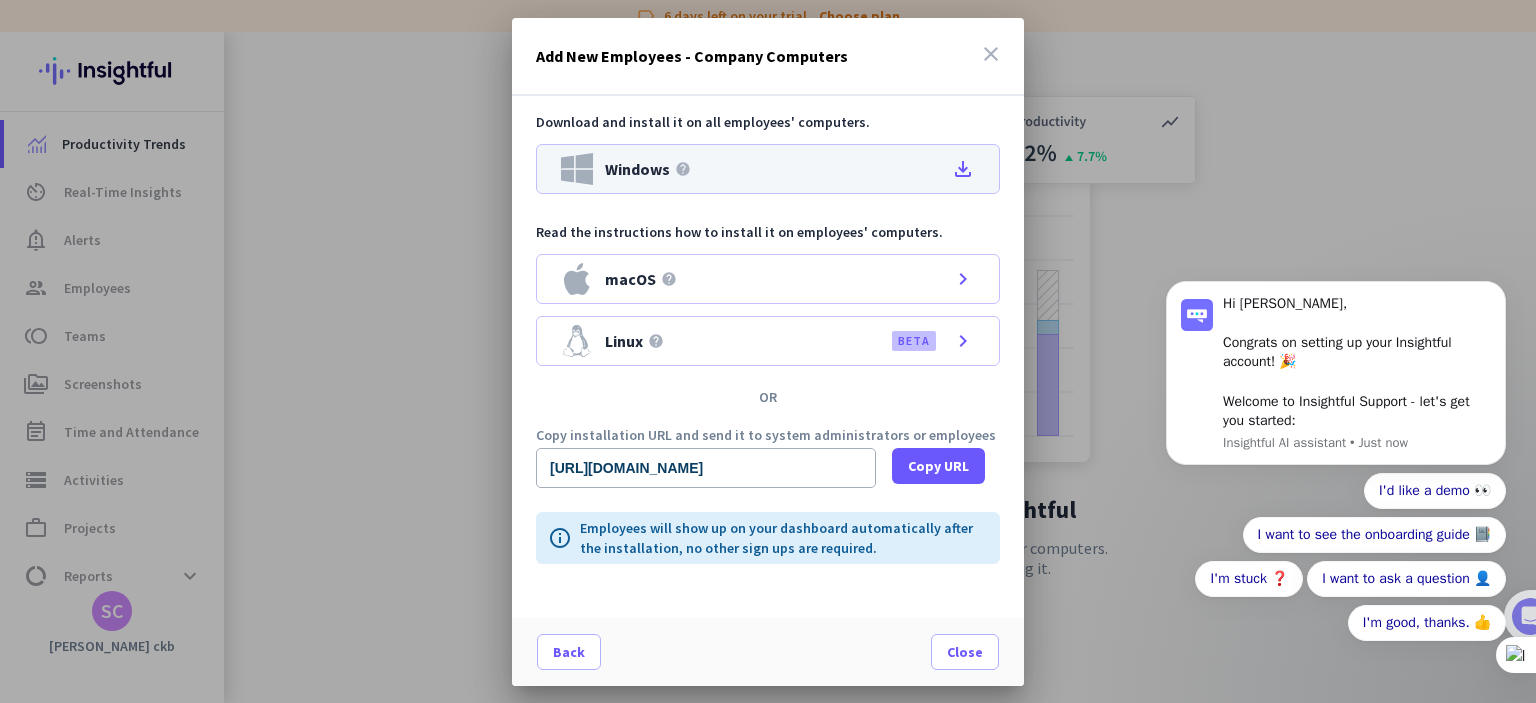 click on "file_download" at bounding box center [963, 169] 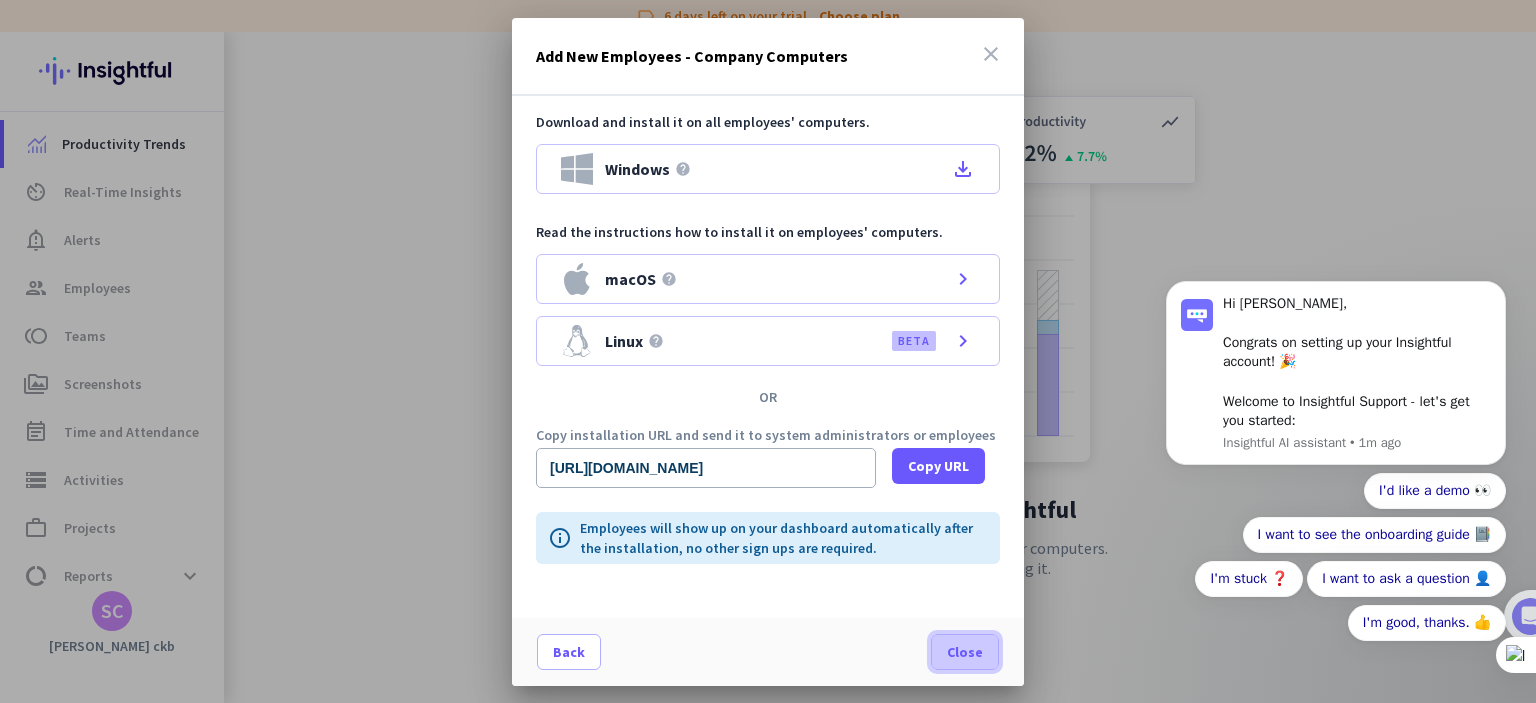 click on "Close" at bounding box center (965, 652) 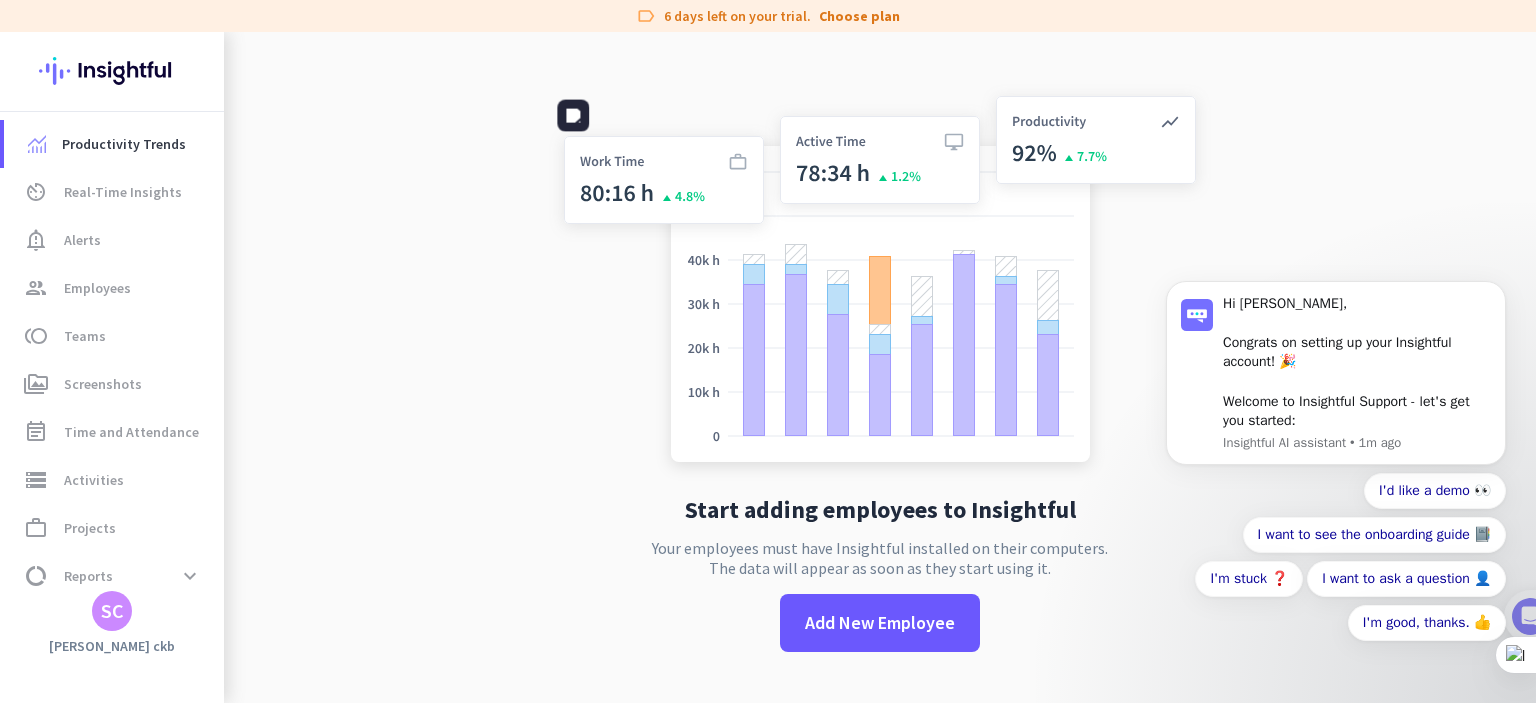 click on "Hi SANJOY, Congrats on setting up your Insightful account! 🎉 Welcome to Insightful Support - let's get you started:  Insightful AI assistant • 1m ago I'd like a demo 👀 I want to see the onboarding guide 📔 I'm stuck ❓ I want to ask a question 👤 I'm good, thanks.  👍" at bounding box center [1336, 390] 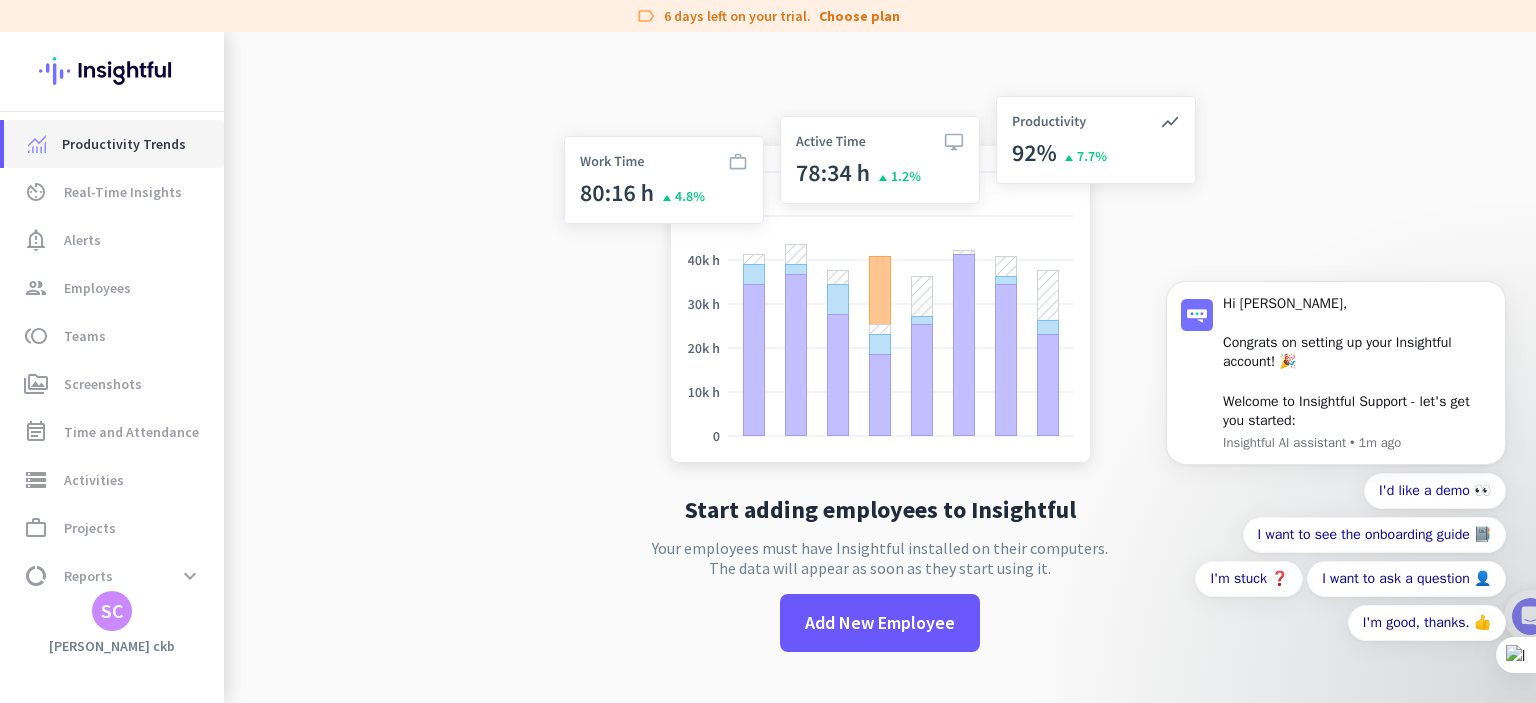 click on "Productivity Trends" 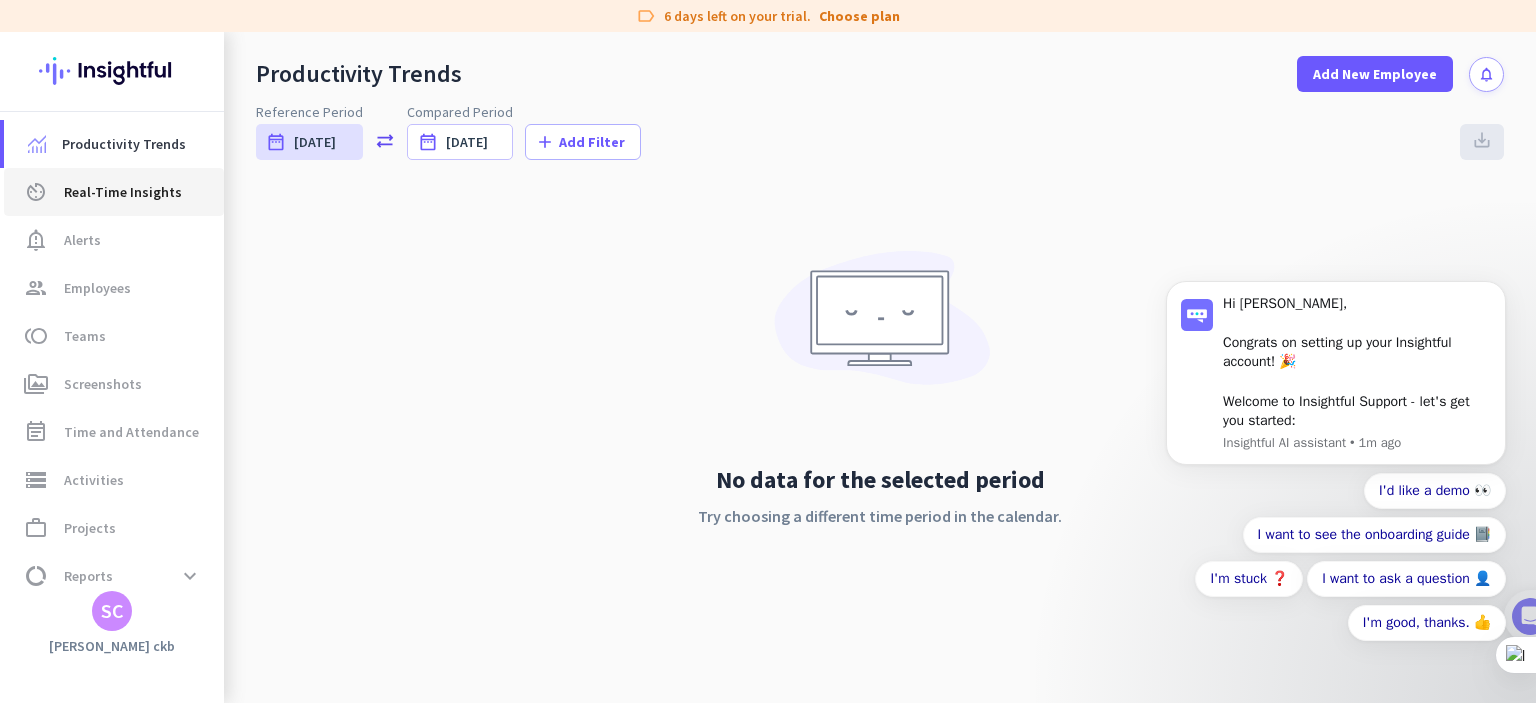 click on "av_timer  Real-Time Insights" 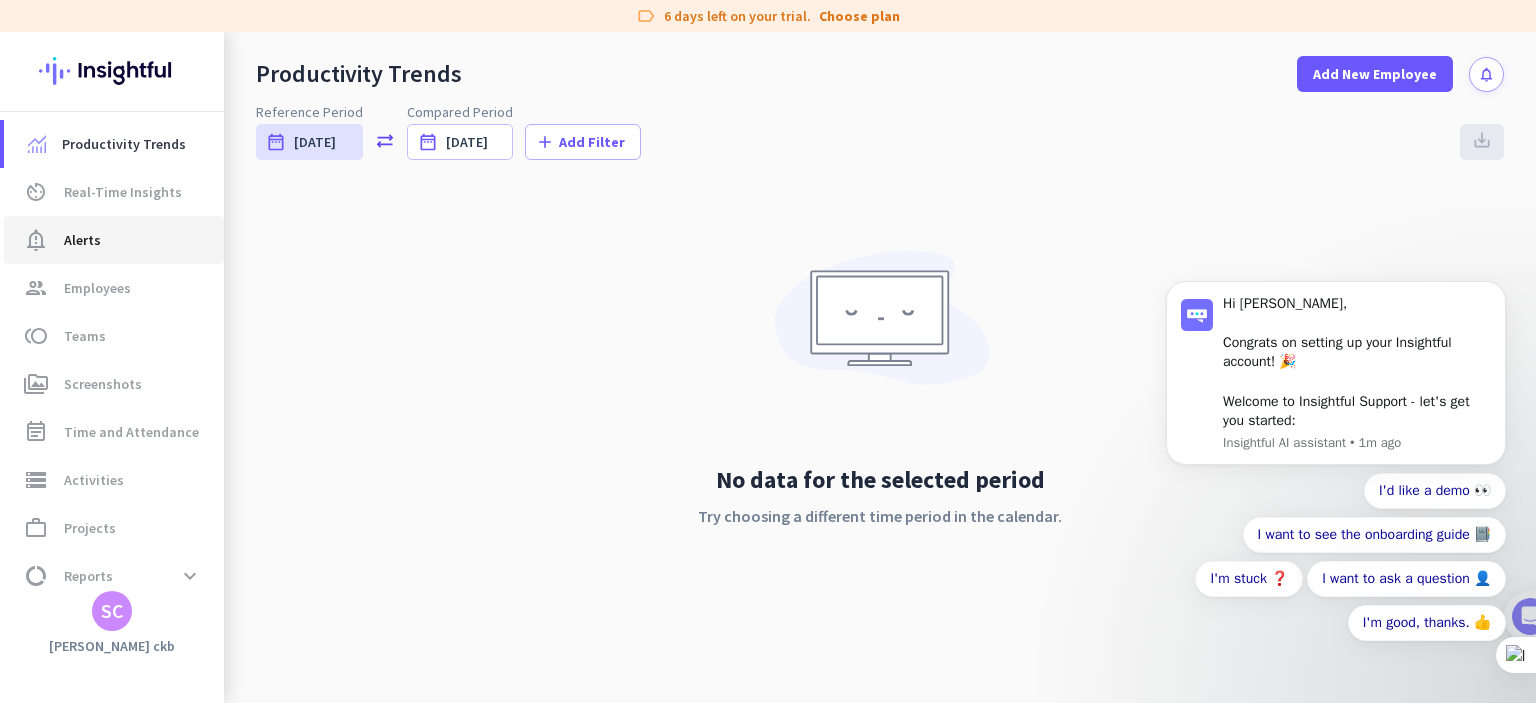 click on "notification_important  Alerts" 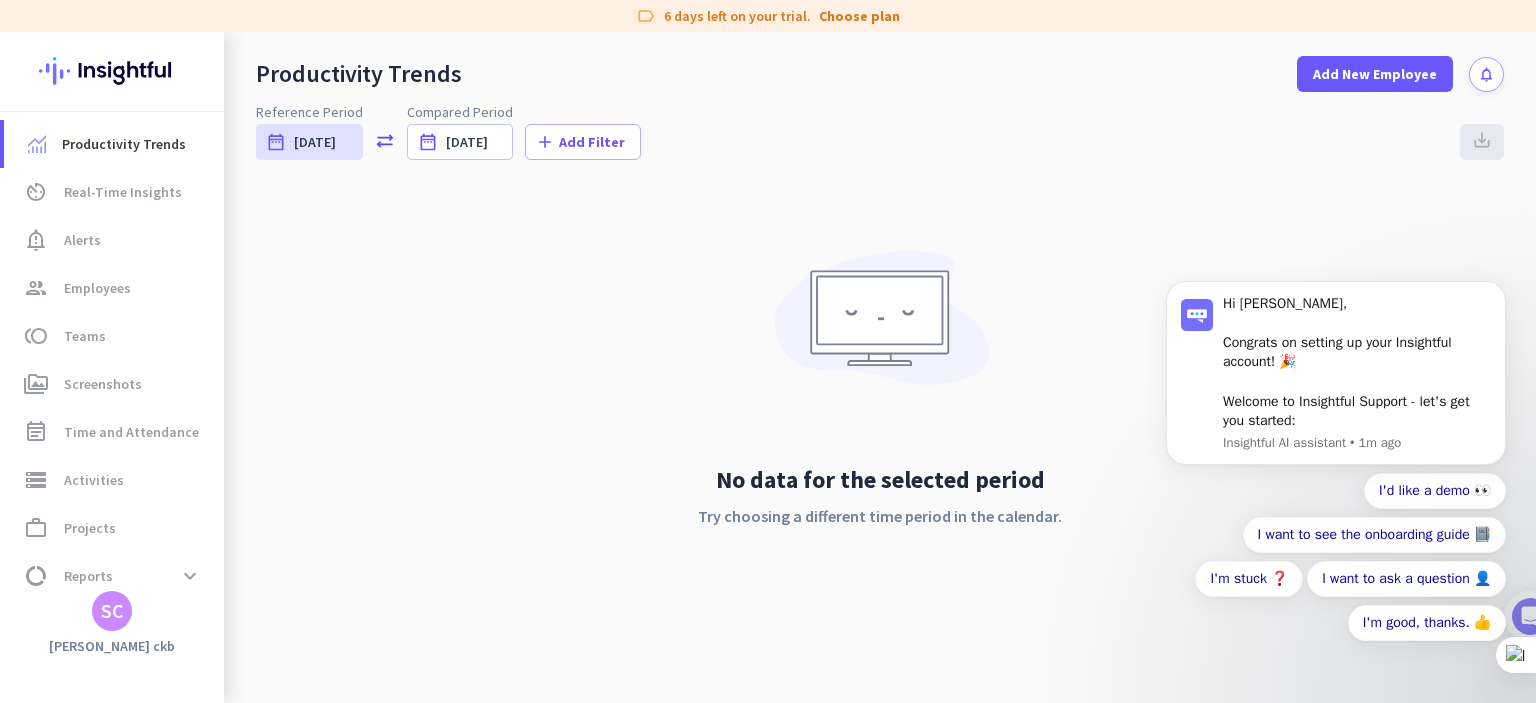 click 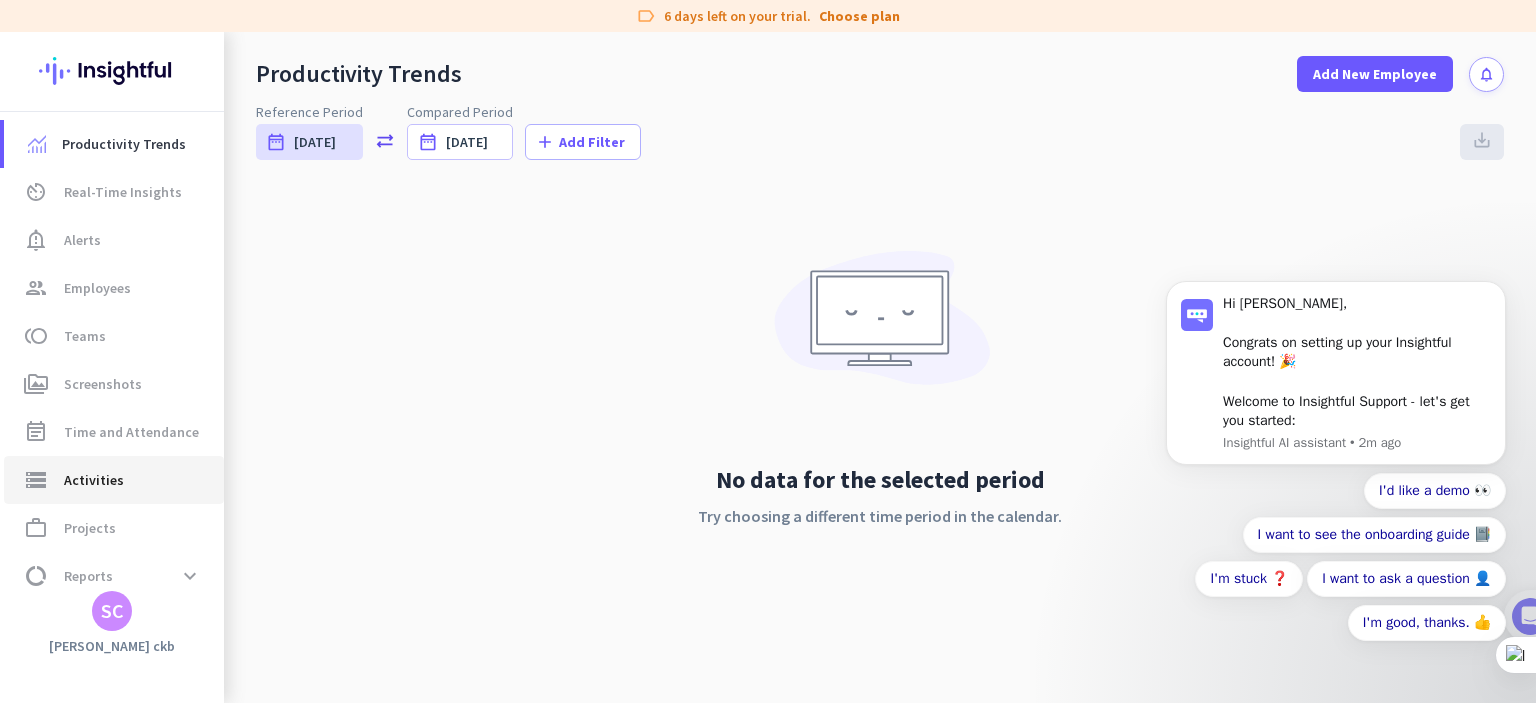 click on "storage  Activities" 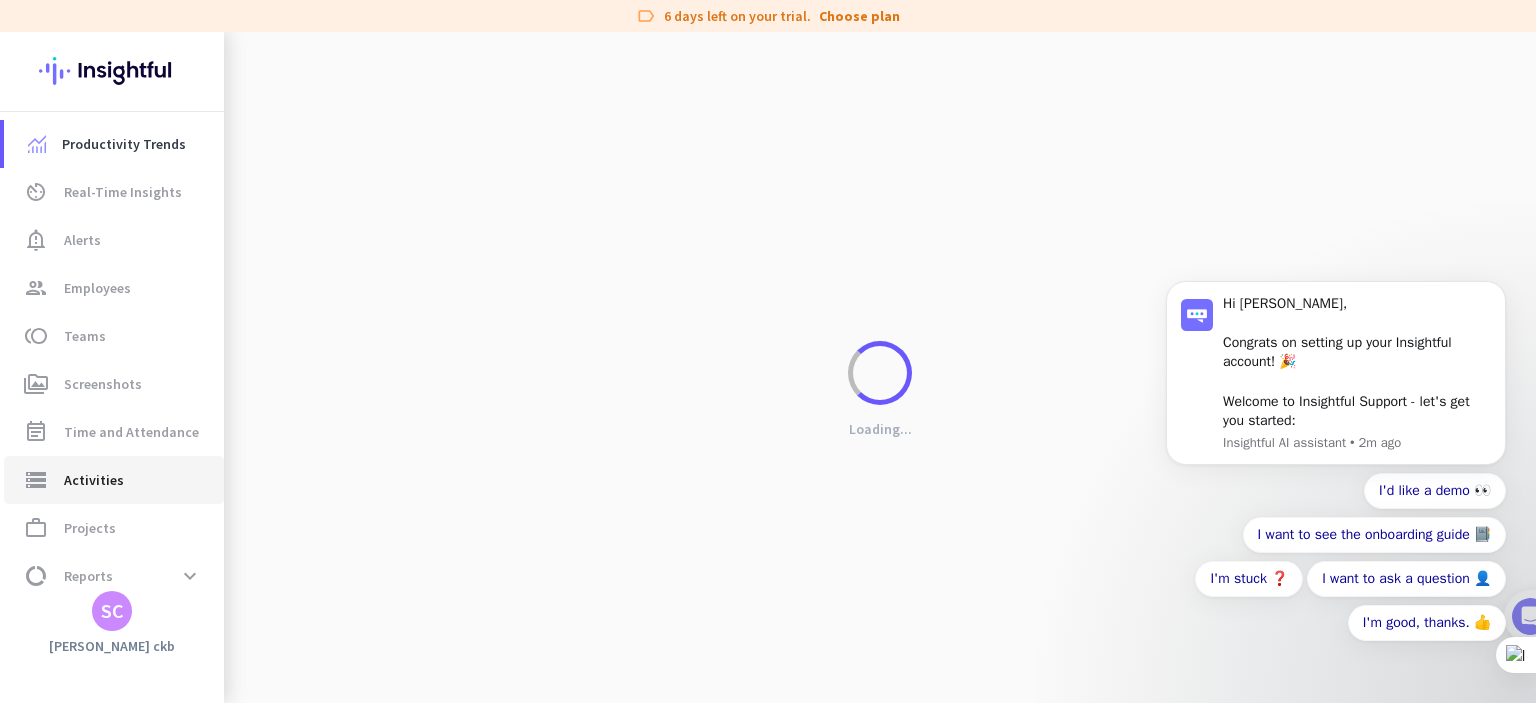 type on "Mon, Jul 28" 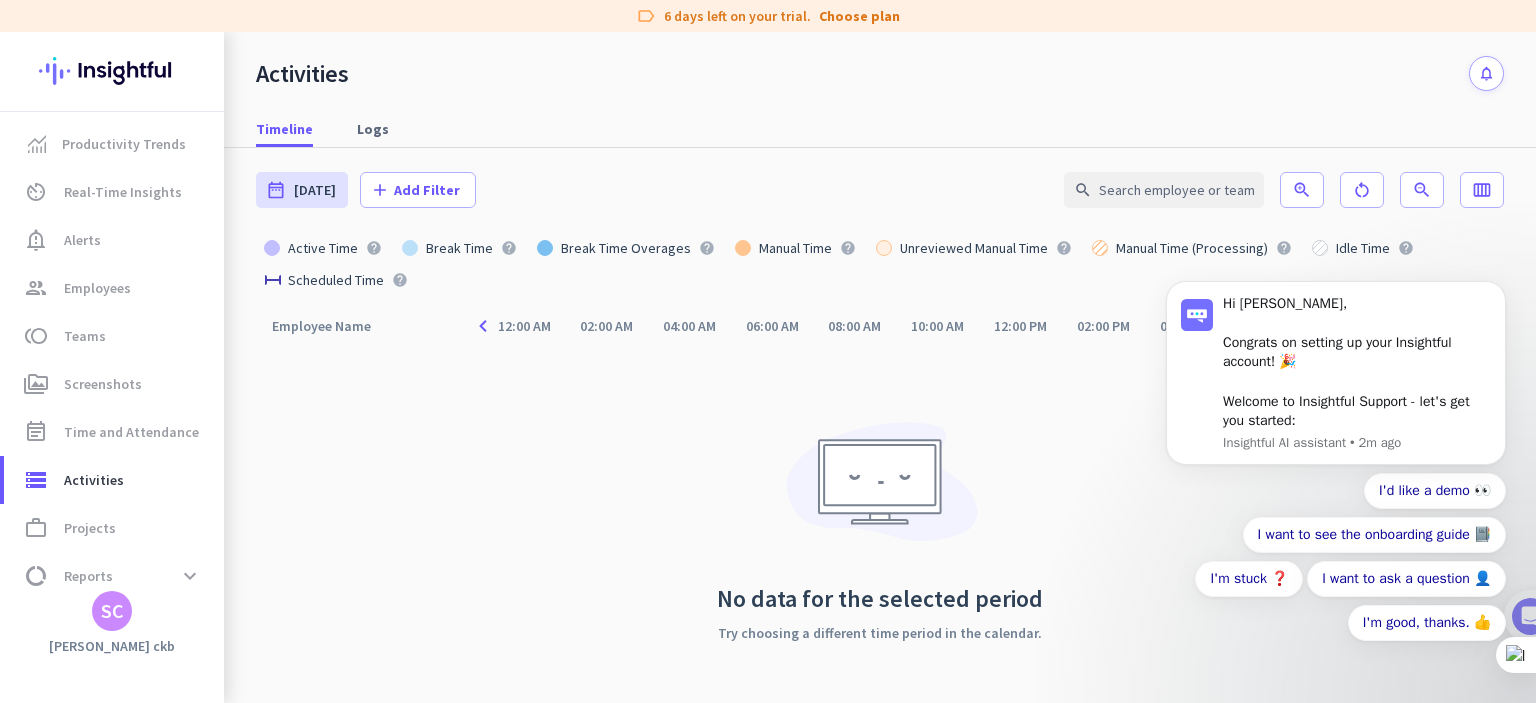 click on "Hi SANJOY, Congrats on setting up your Insightful account! 🎉 Welcome to Insightful Support - let's get you started:  Insightful AI assistant • 2m ago I'd like a demo 👀 I want to see the onboarding guide 📔 I'm stuck ❓ I want to ask a question 👤 I'm good, thanks.  👍" at bounding box center [1336, 390] 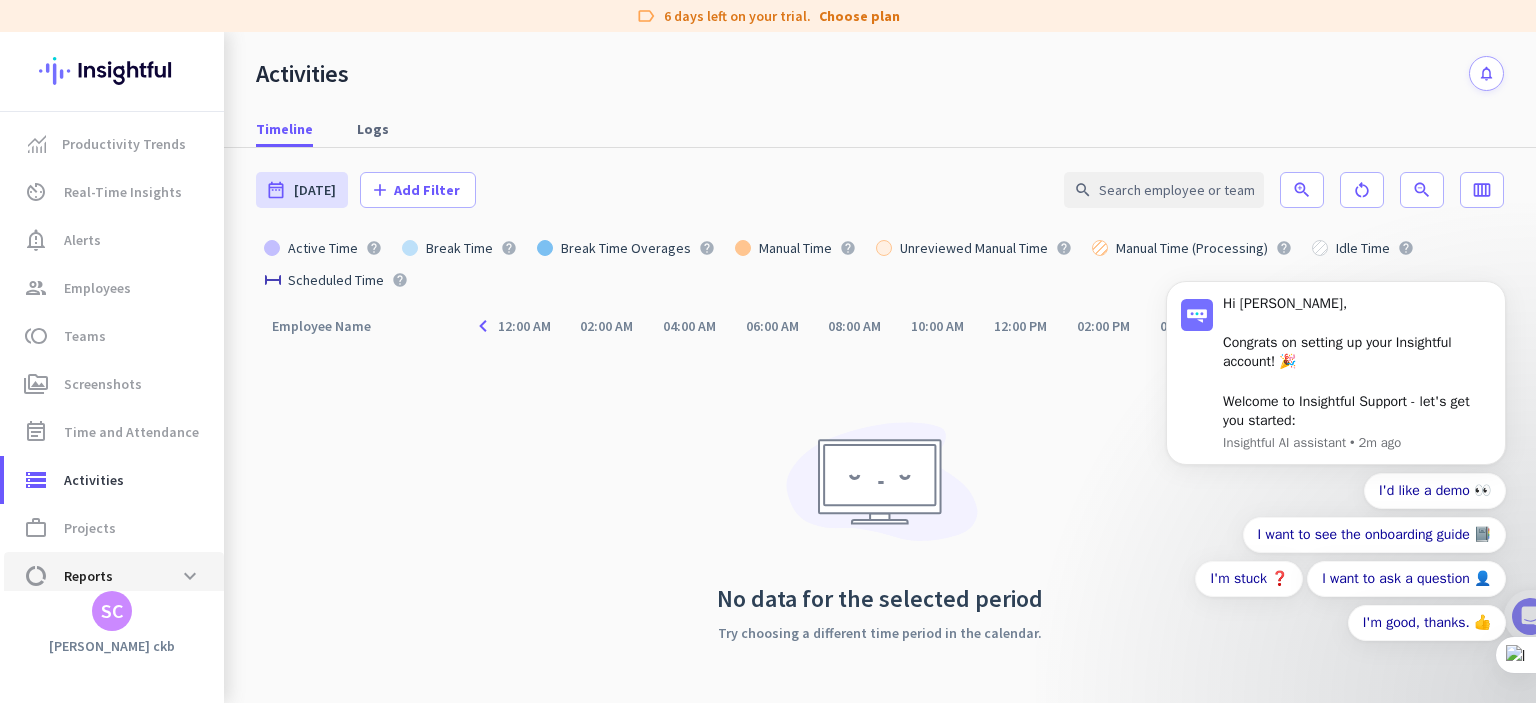 click on "Reports" 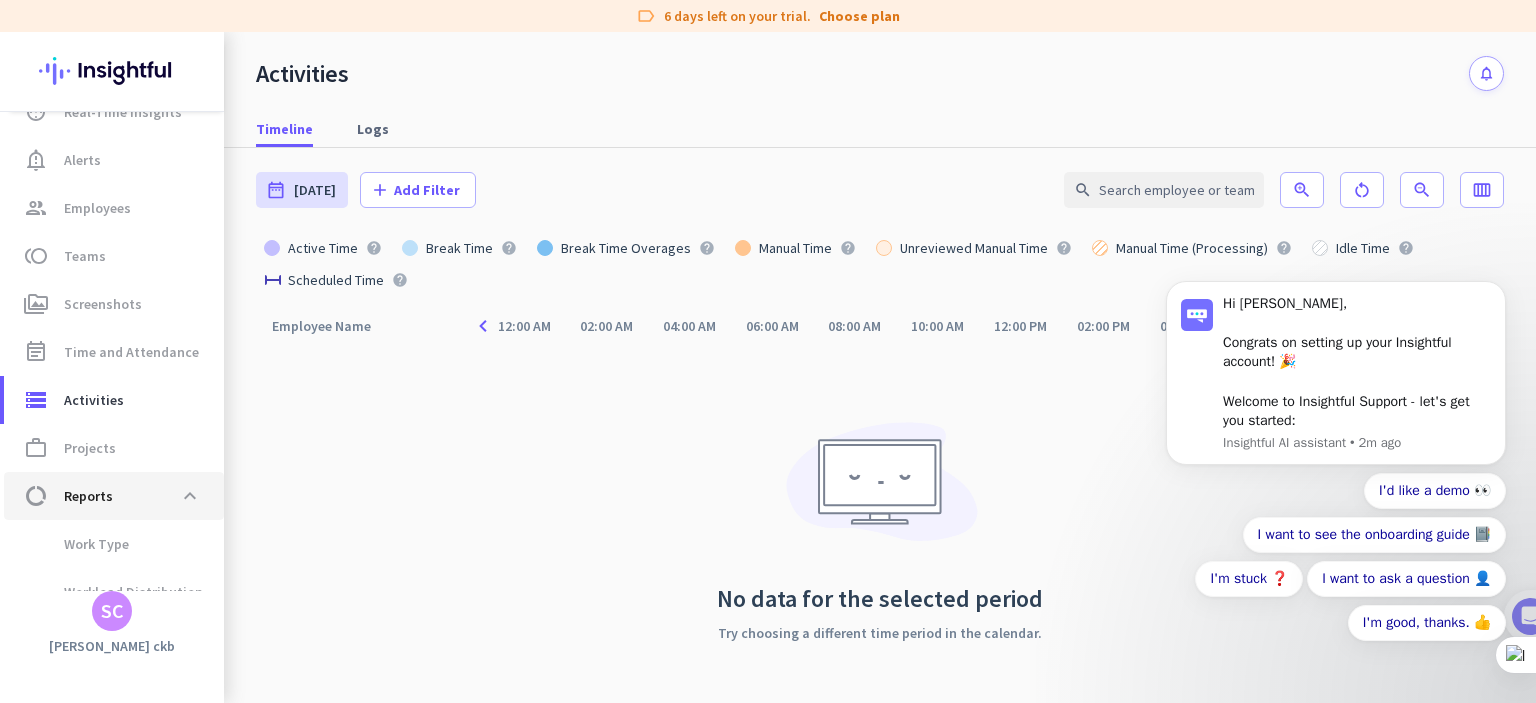 scroll, scrollTop: 200, scrollLeft: 0, axis: vertical 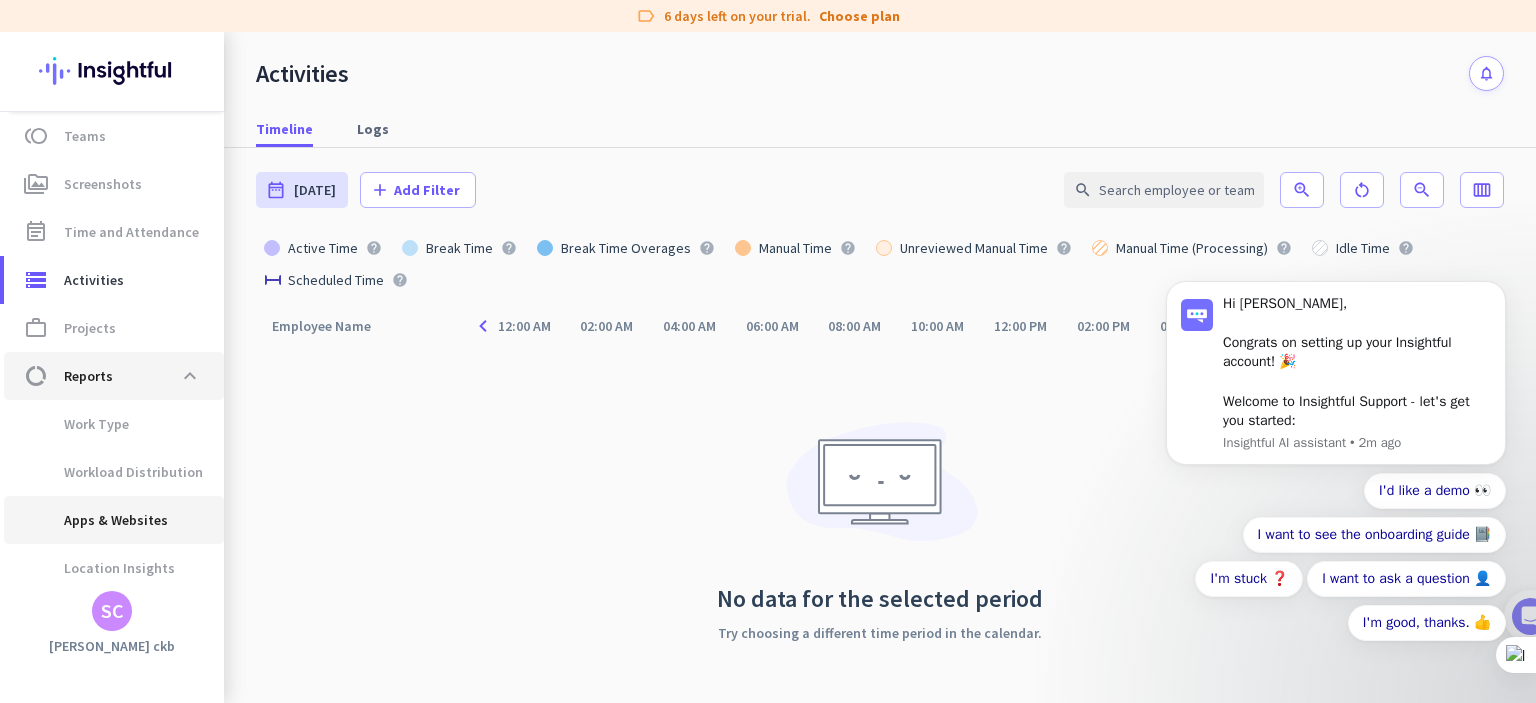 type on "[DATE] - [DATE]" 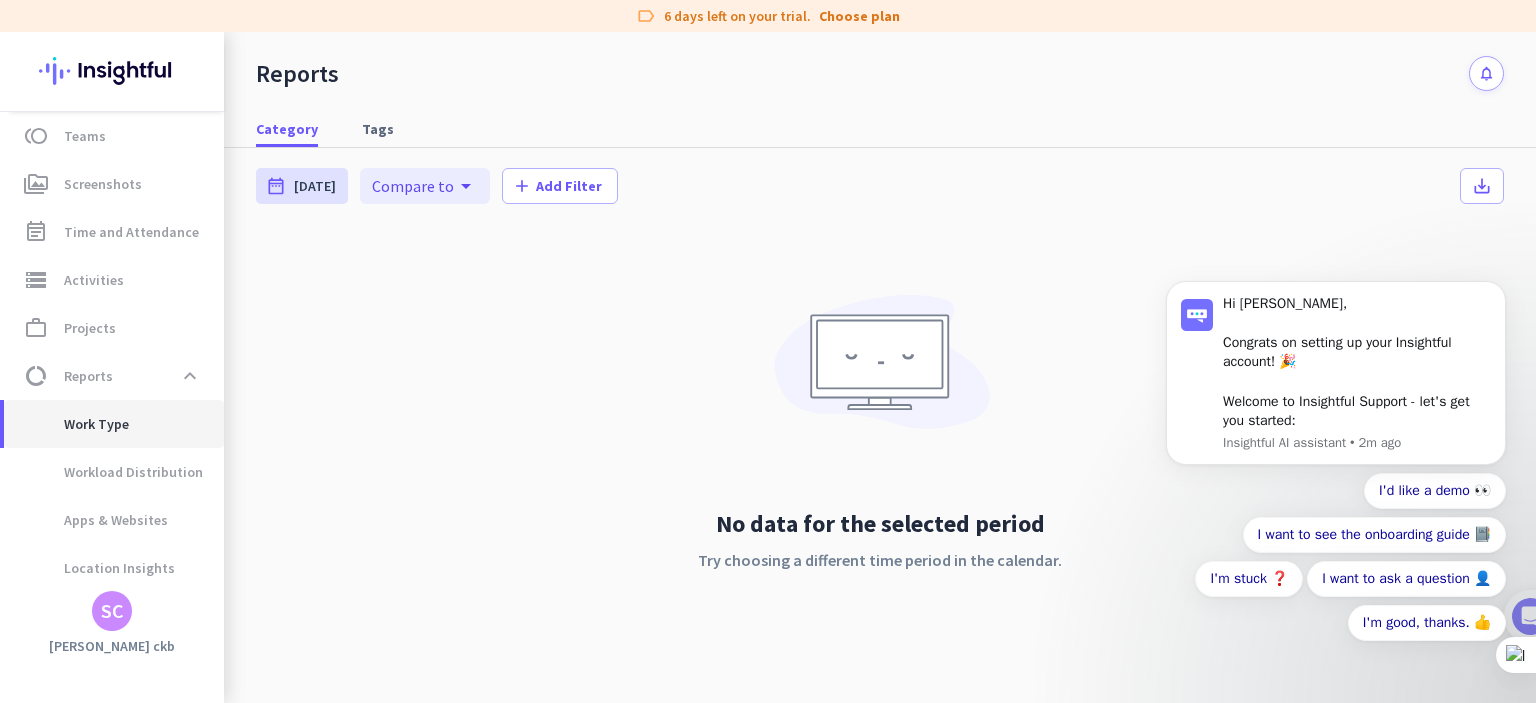 click on "Work Type" 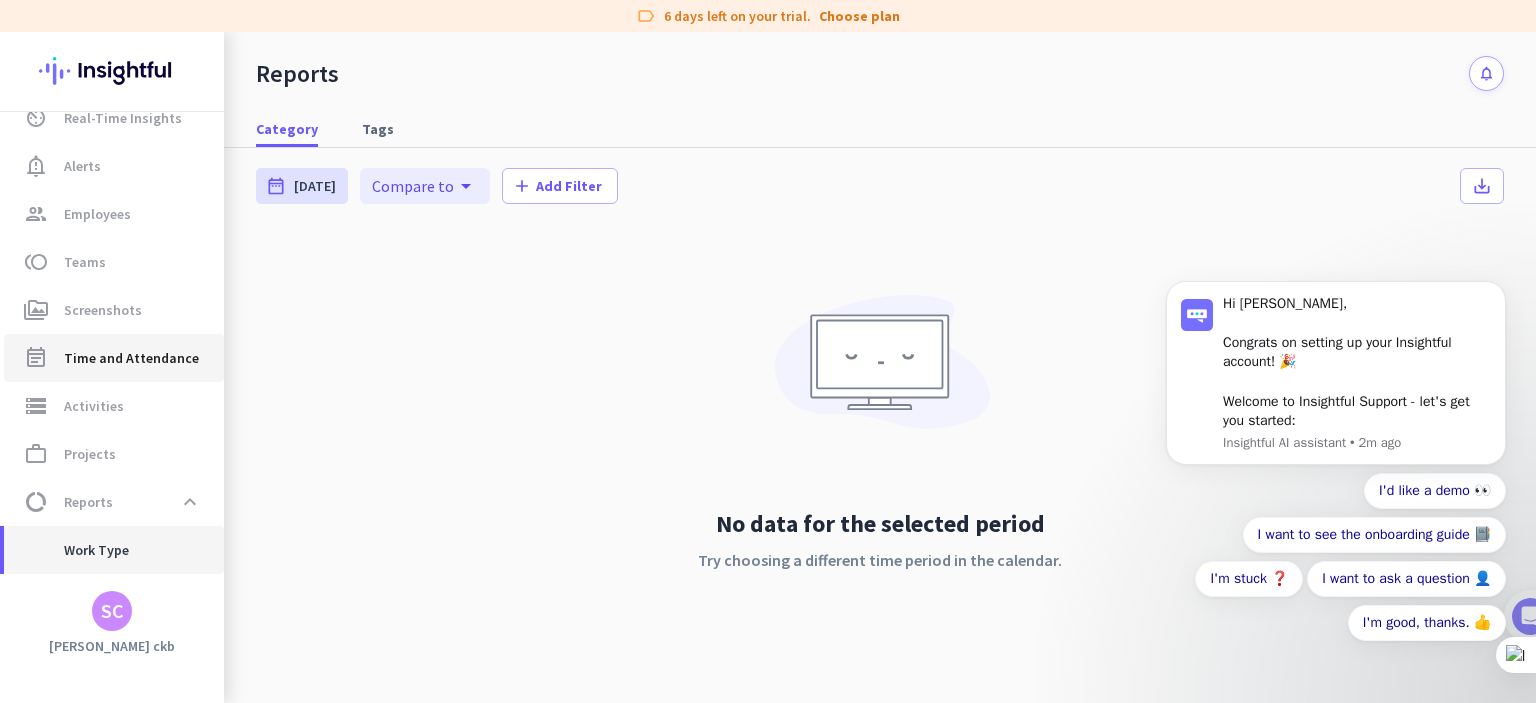 scroll, scrollTop: 0, scrollLeft: 0, axis: both 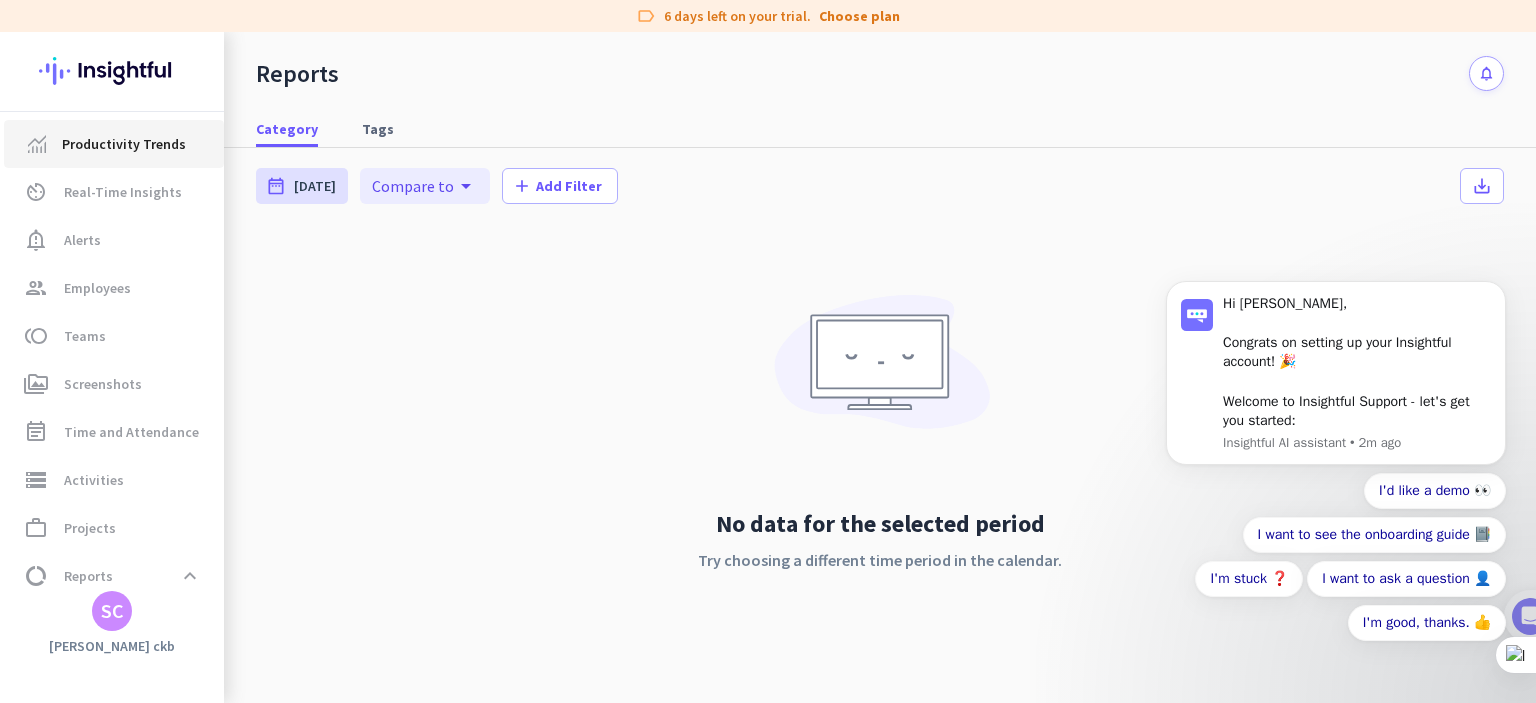 click on "Productivity Trends" 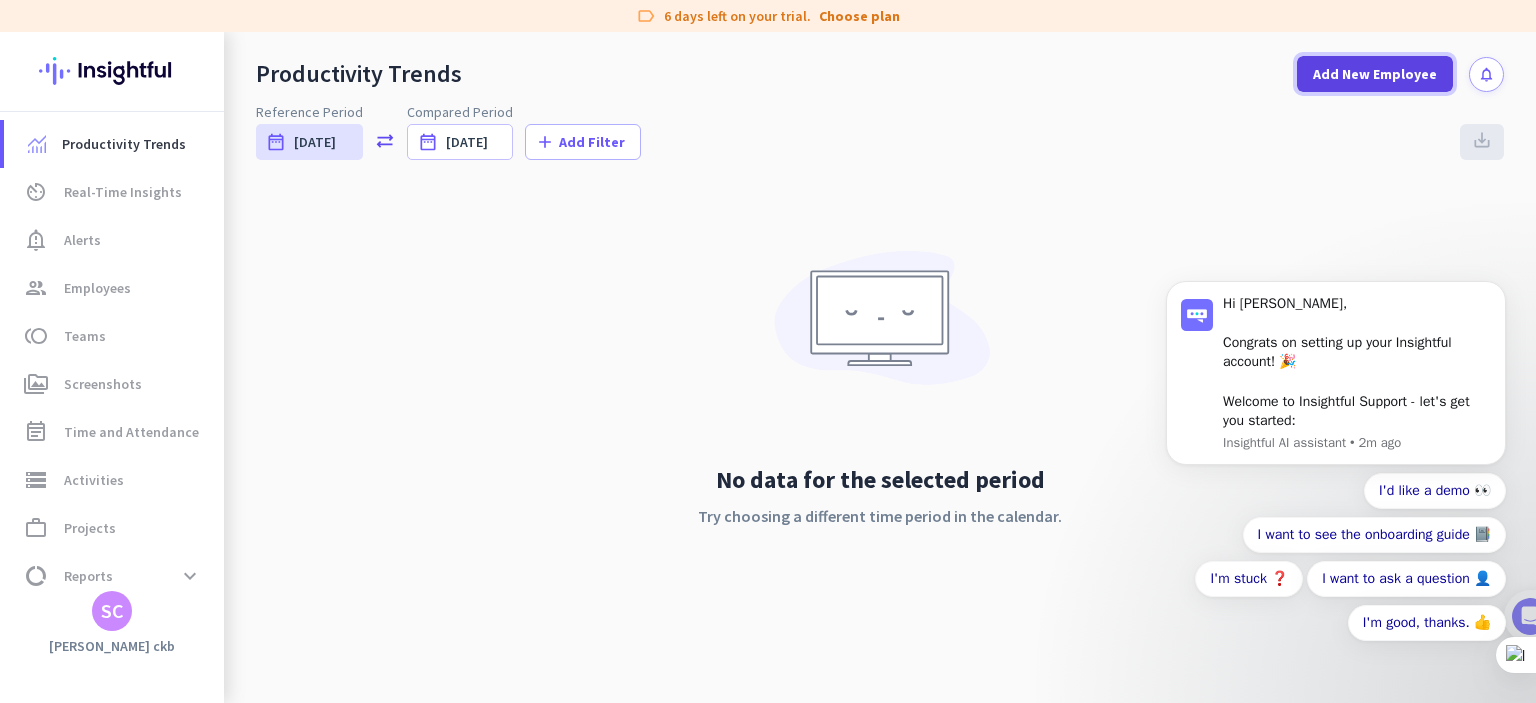 click on "Add New Employee" at bounding box center (1375, 74) 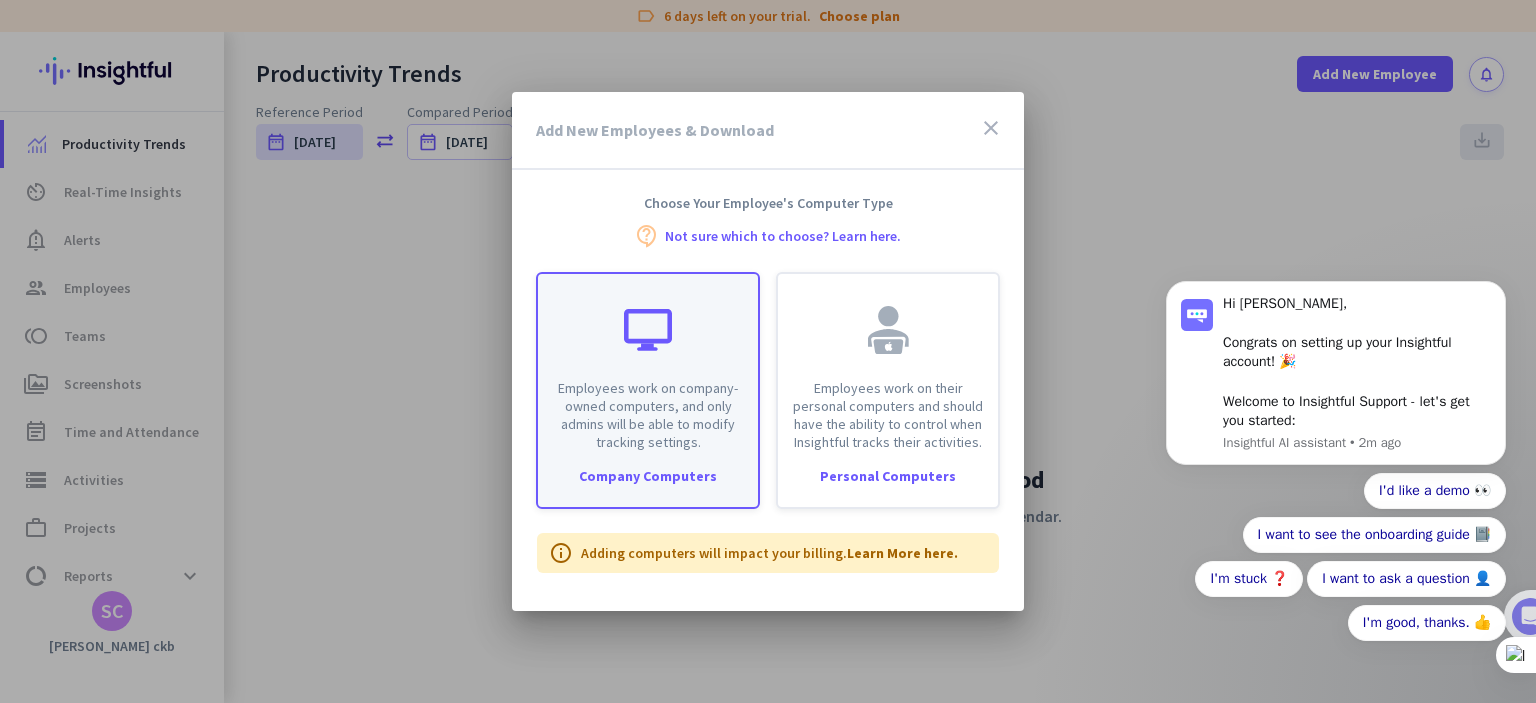 click on "Company Computers" at bounding box center (648, 476) 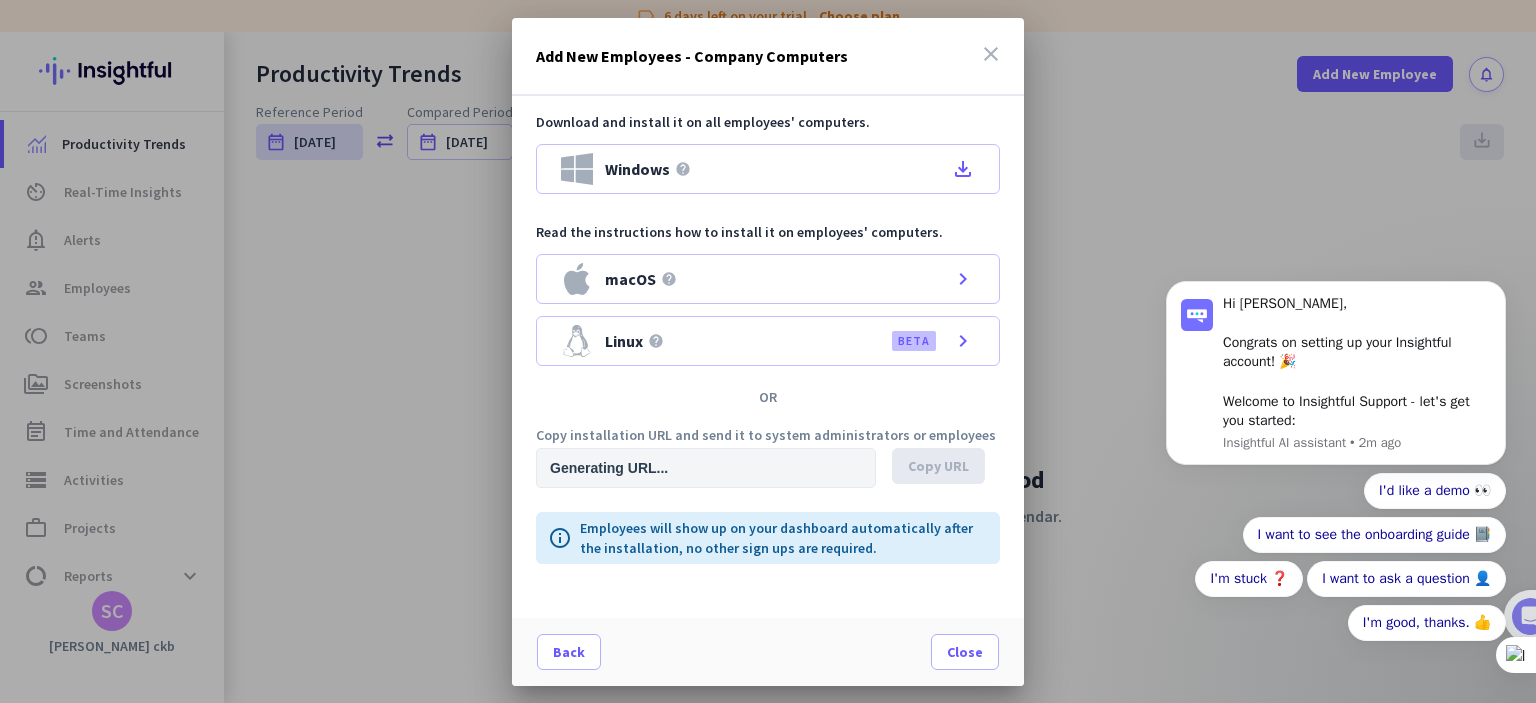 type on "https://app.insightful.io/#/installation/company?token=eyJhbGciOiJIUzI1NiIsInR5cCI6IkpXVCJ9.eyJvcmdhbml6YXRpb25JZCI6Ind1NGc4MmwzeXgwaXVwbCIsImlhdCI6MTc1MzY3MTM3MiwiZXhwIjoxNzUzODQ0MTcyLCJhdWQiOlsiUFJPRCJdLCJpc3MiOiJQUk9EIn0.4bnwm817NoTjdW1hV7wzH4lXDxDQF8xVhJ9-ZM7aOp0&organizationId=wu4g82l3yx0iupl" 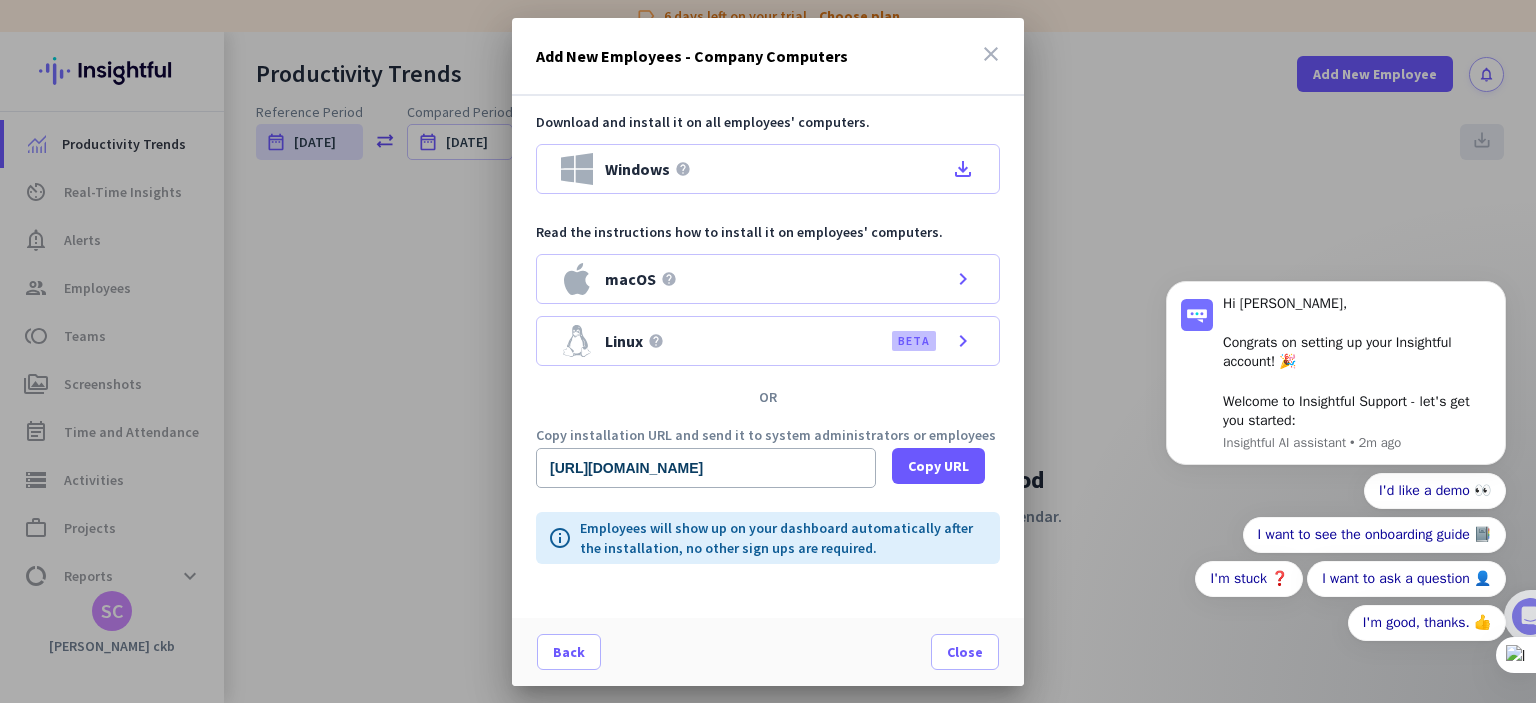 click on "close" at bounding box center (991, 54) 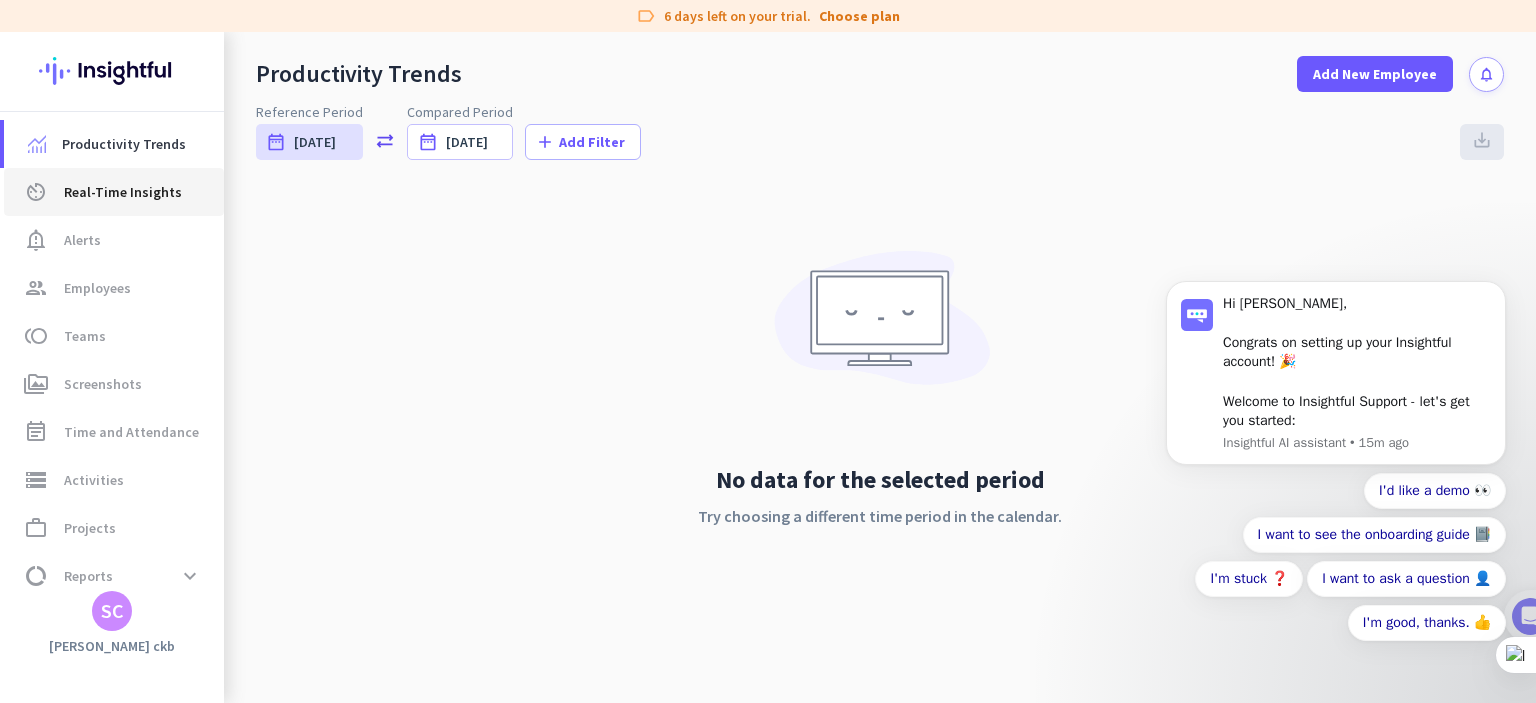 click on "Real-Time Insights" 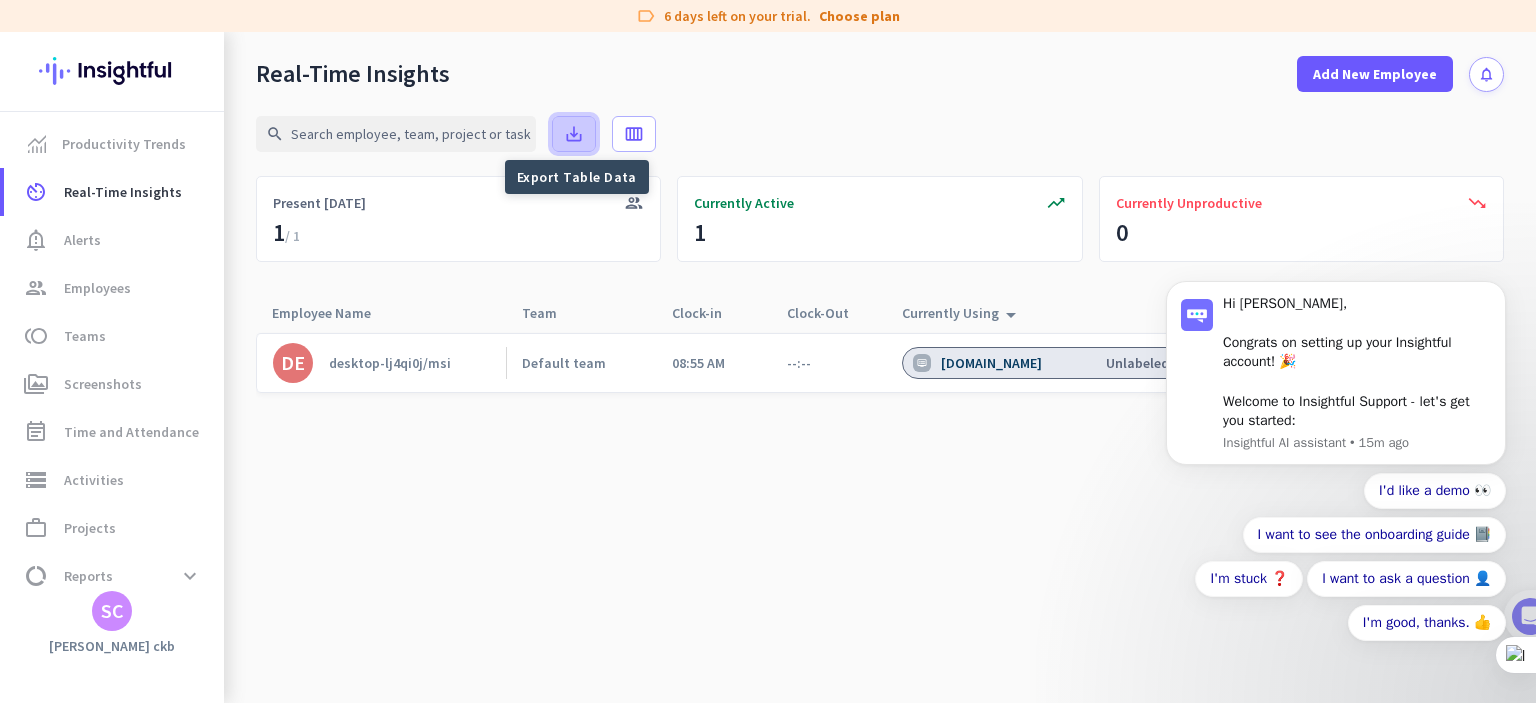 click on "save_alt" 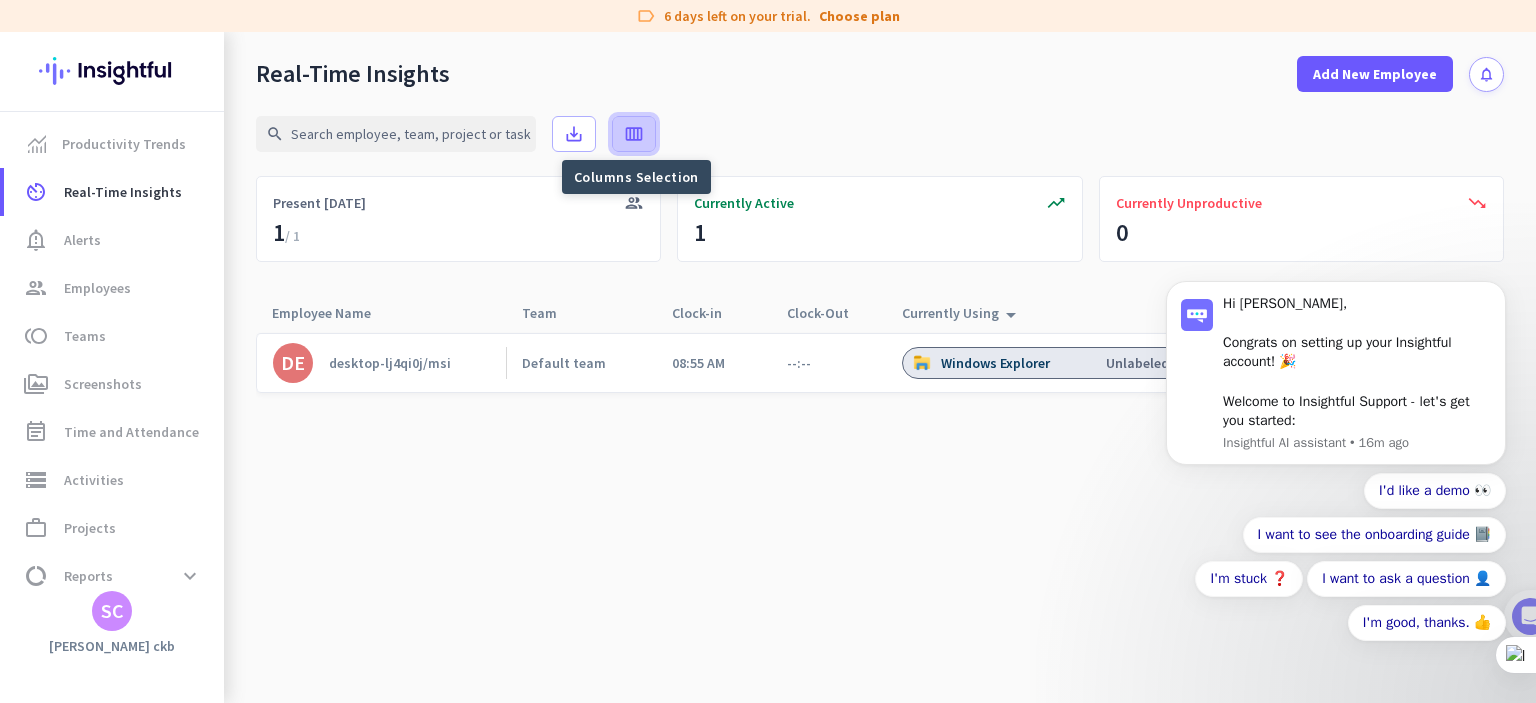 click on "calendar_view_week" 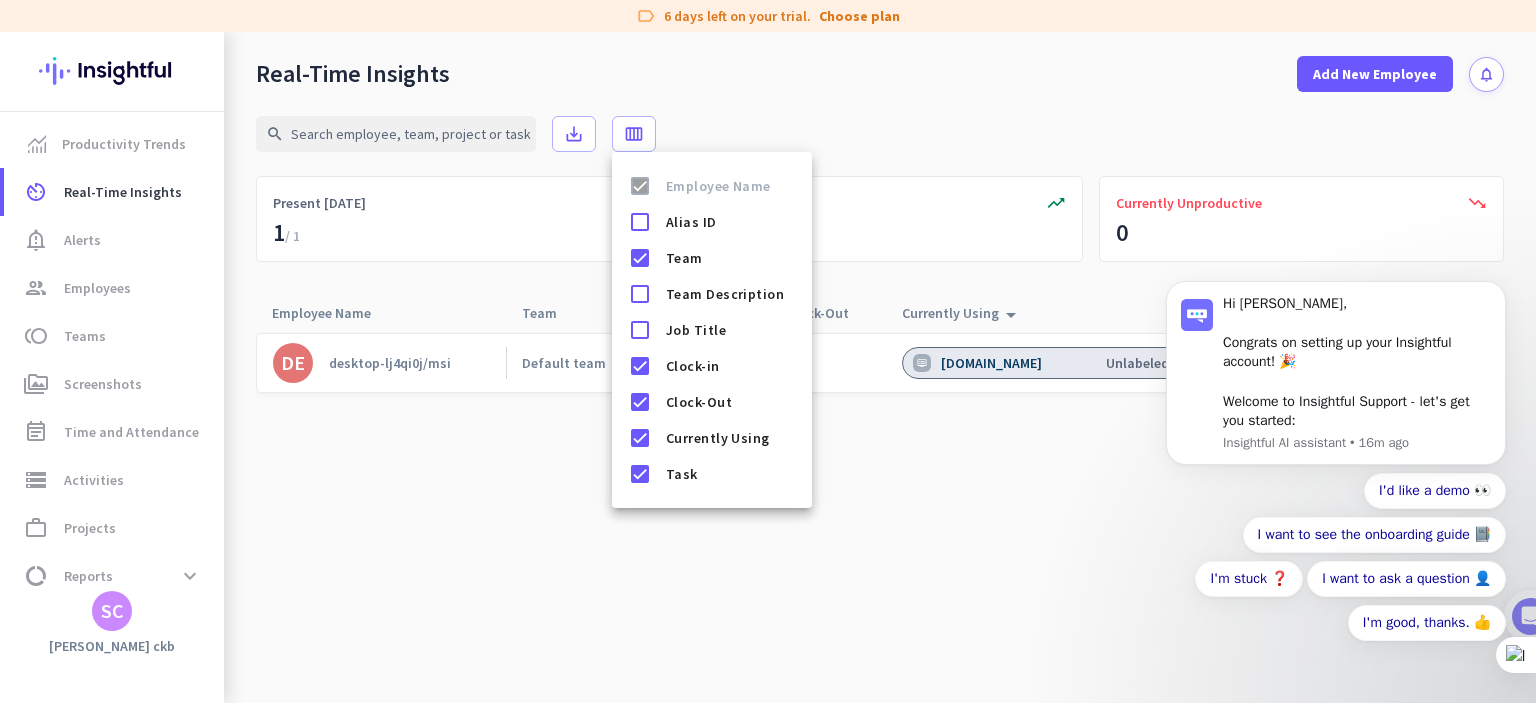 click at bounding box center [768, 351] 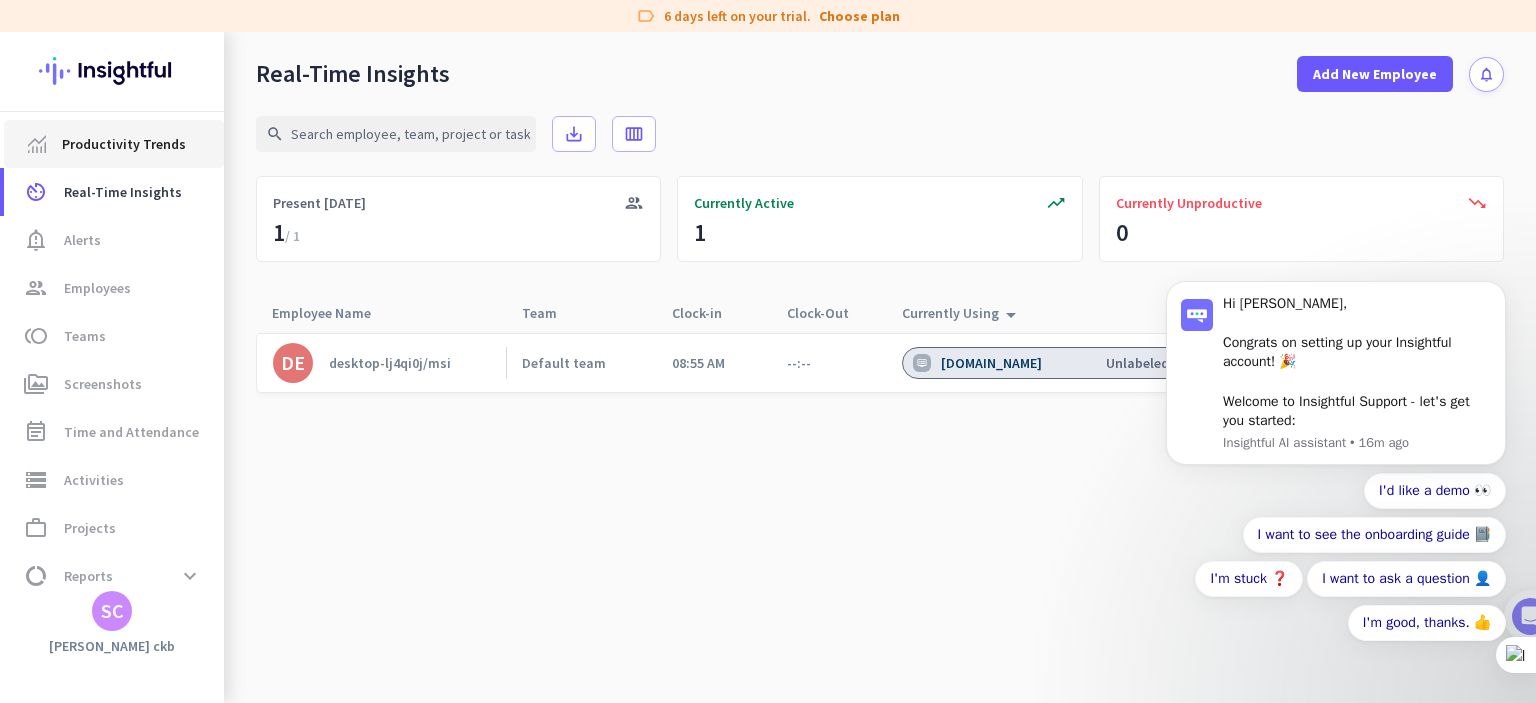 click on "Productivity Trends" 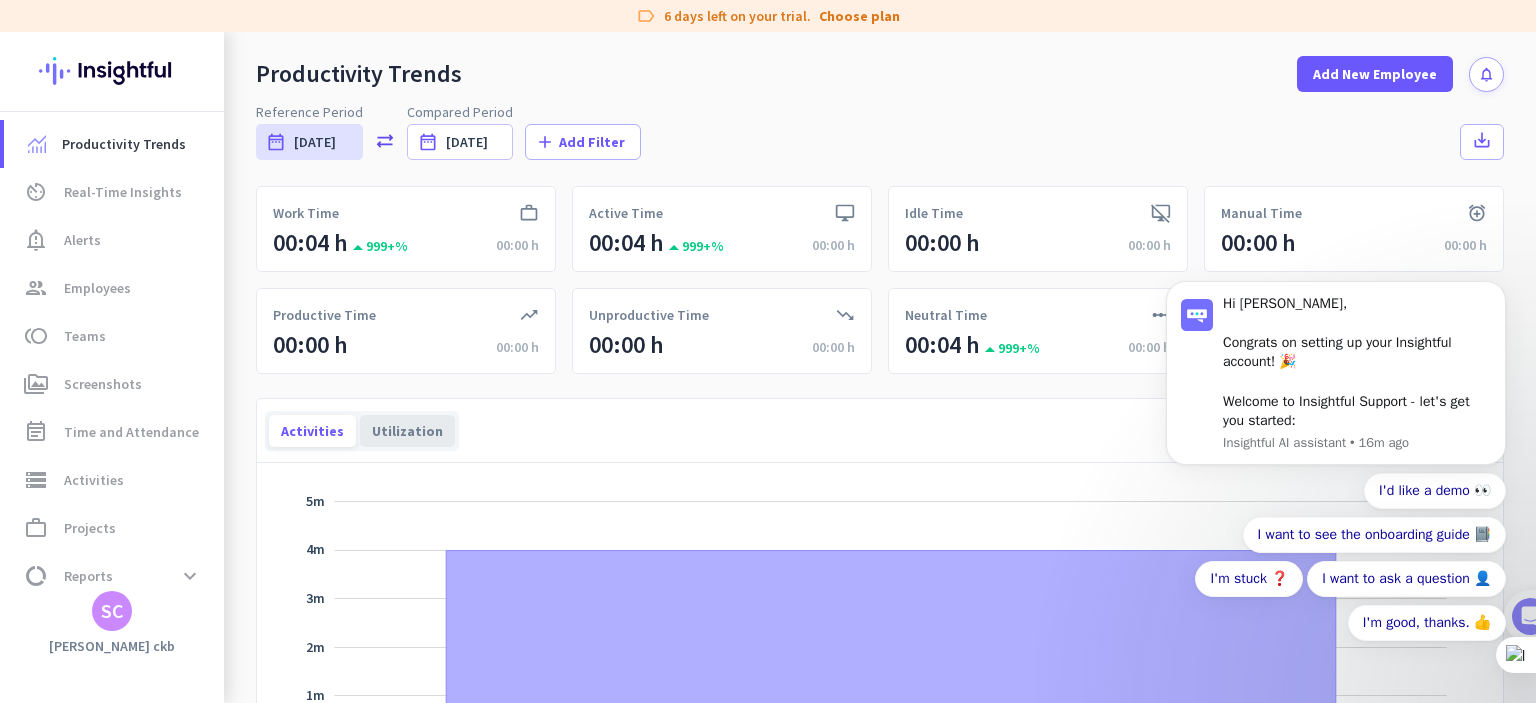 click on "Utilization" 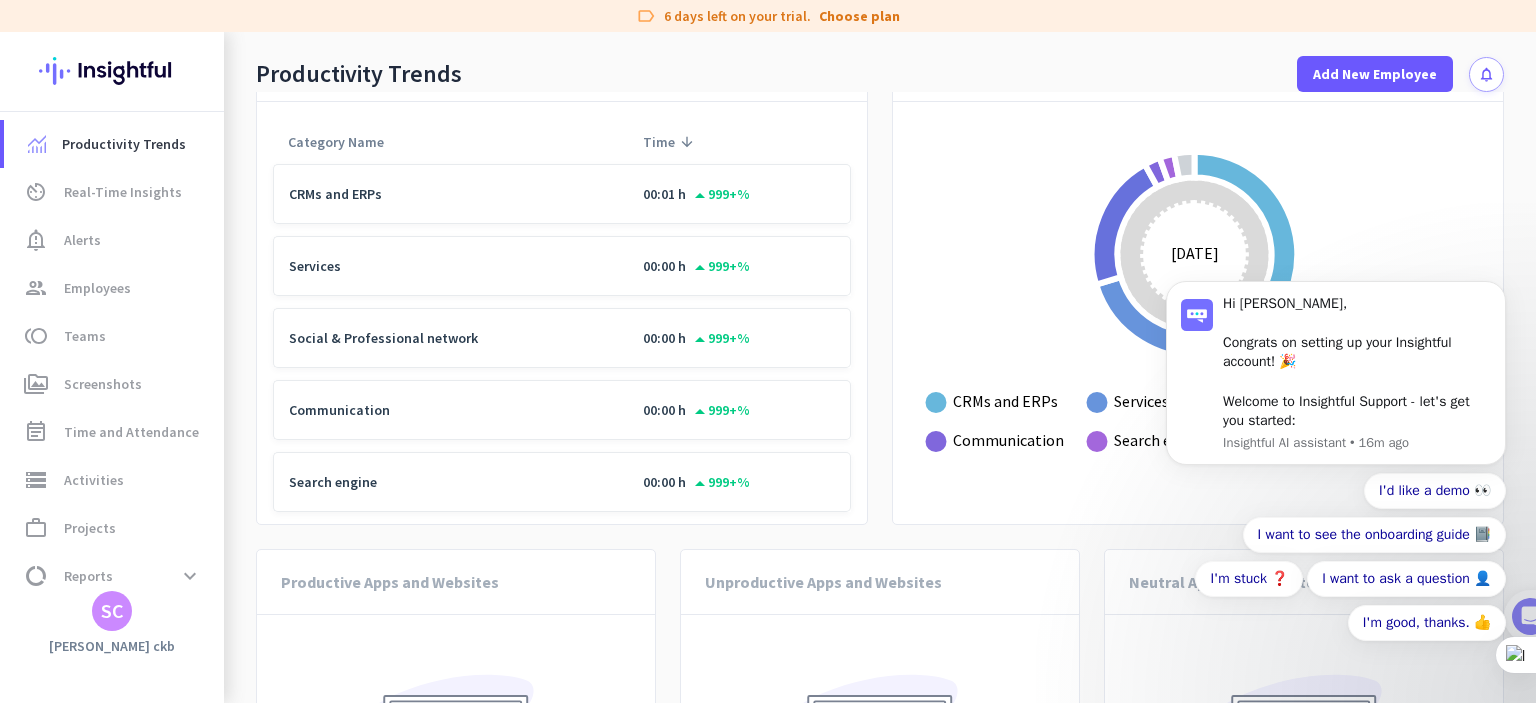 scroll, scrollTop: 1164, scrollLeft: 0, axis: vertical 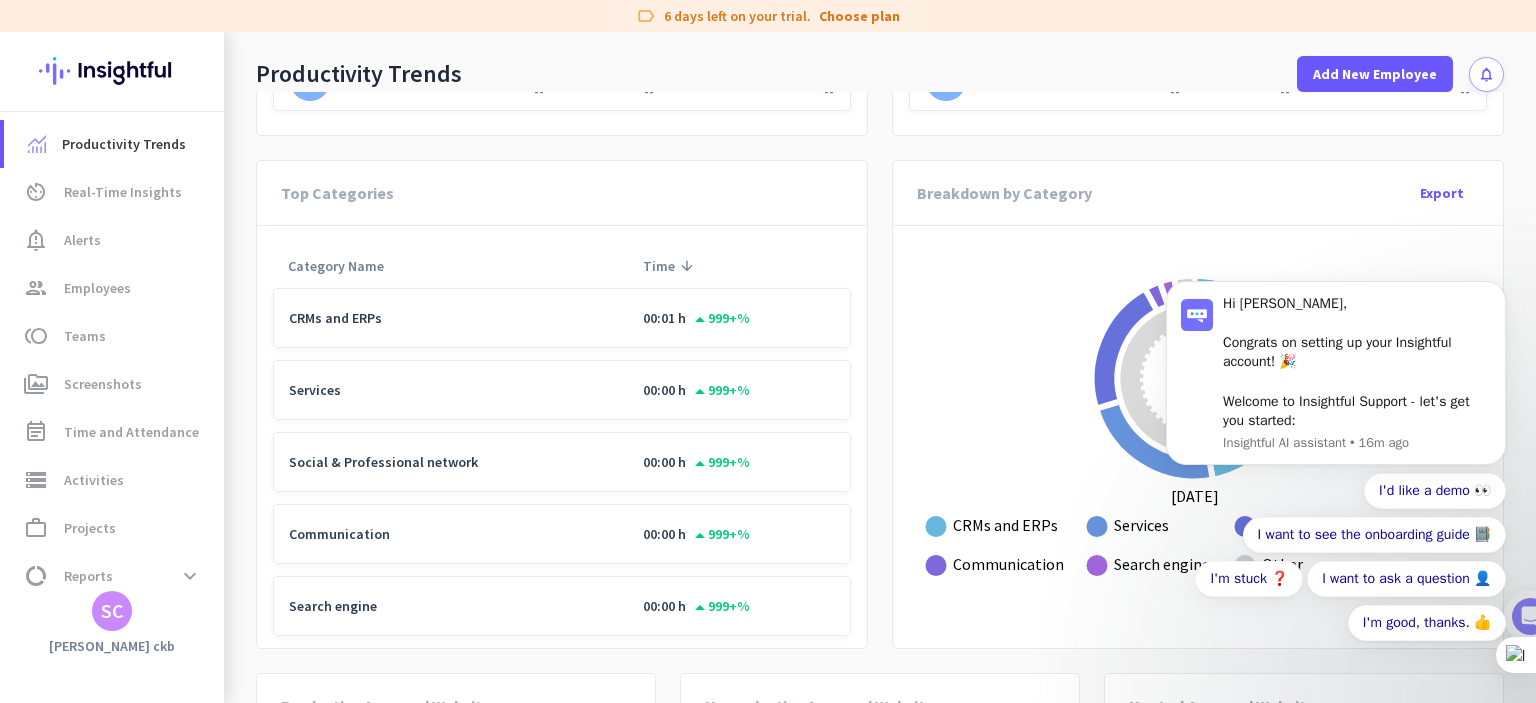 click on "Hi SANJOY, Congrats on setting up your Insightful account! 🎉 Welcome to Insightful Support - let's get you started:  Insightful AI assistant • 16m ago I'd like a demo 👀 I want to see the onboarding guide 📔 I'm stuck ❓ I want to ask a question 👤 I'm good, thanks.  👍" at bounding box center [1336, 390] 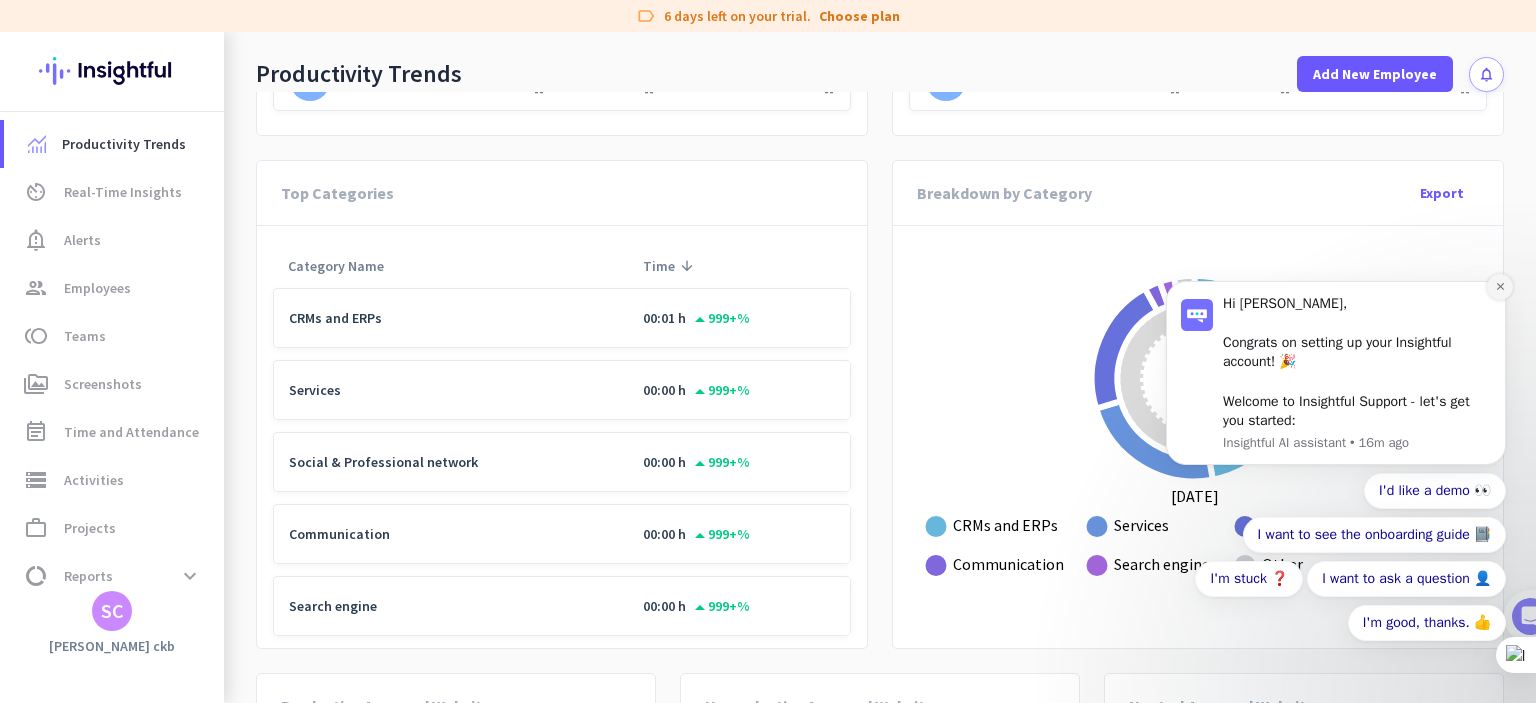 click 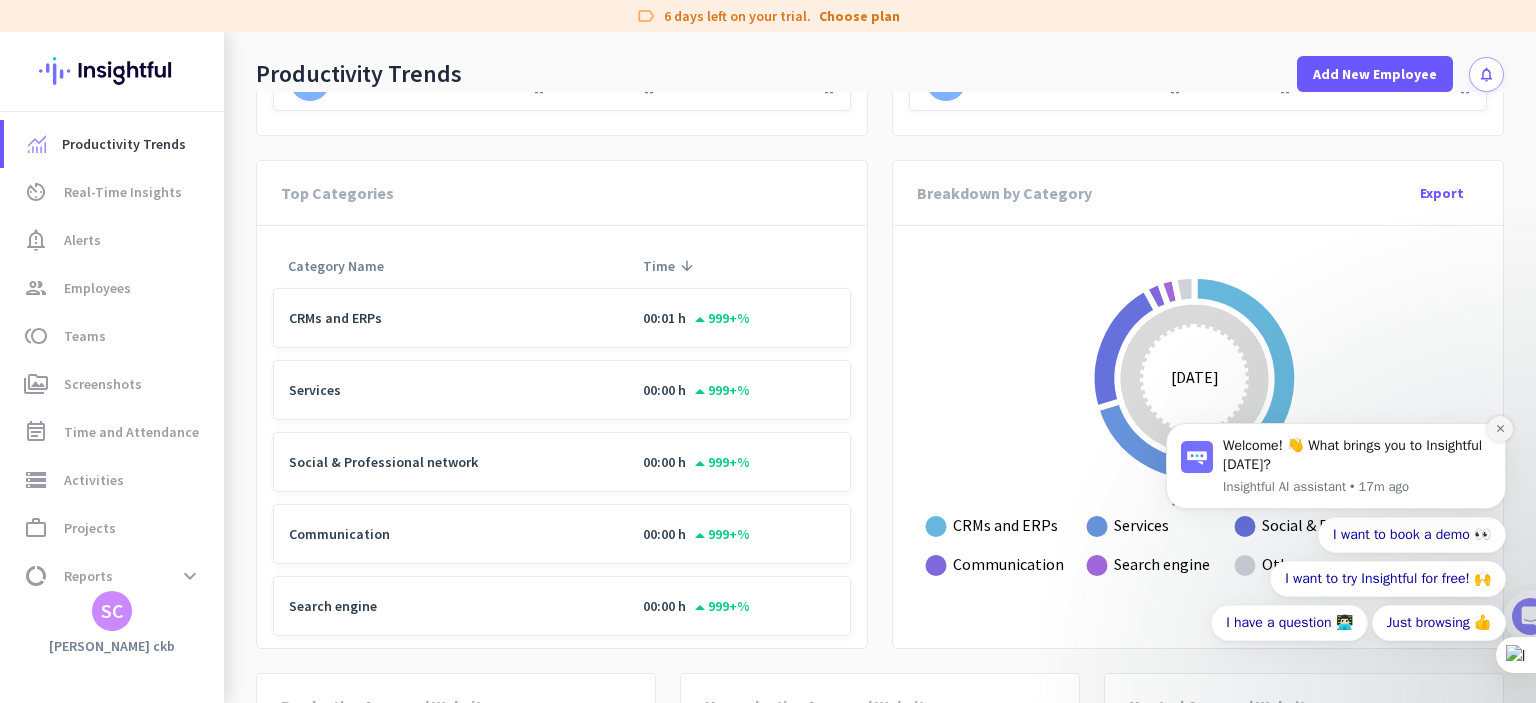 click 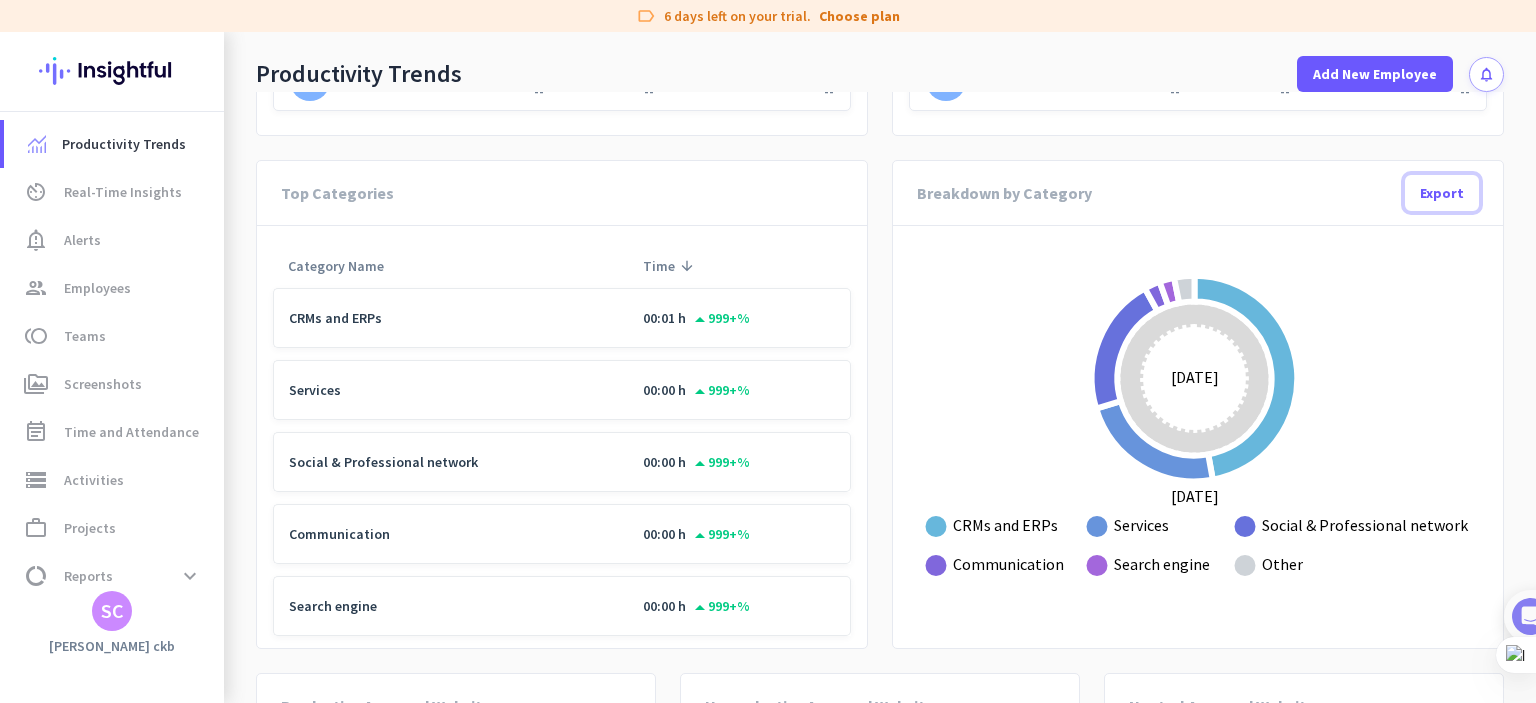 click on "Export" 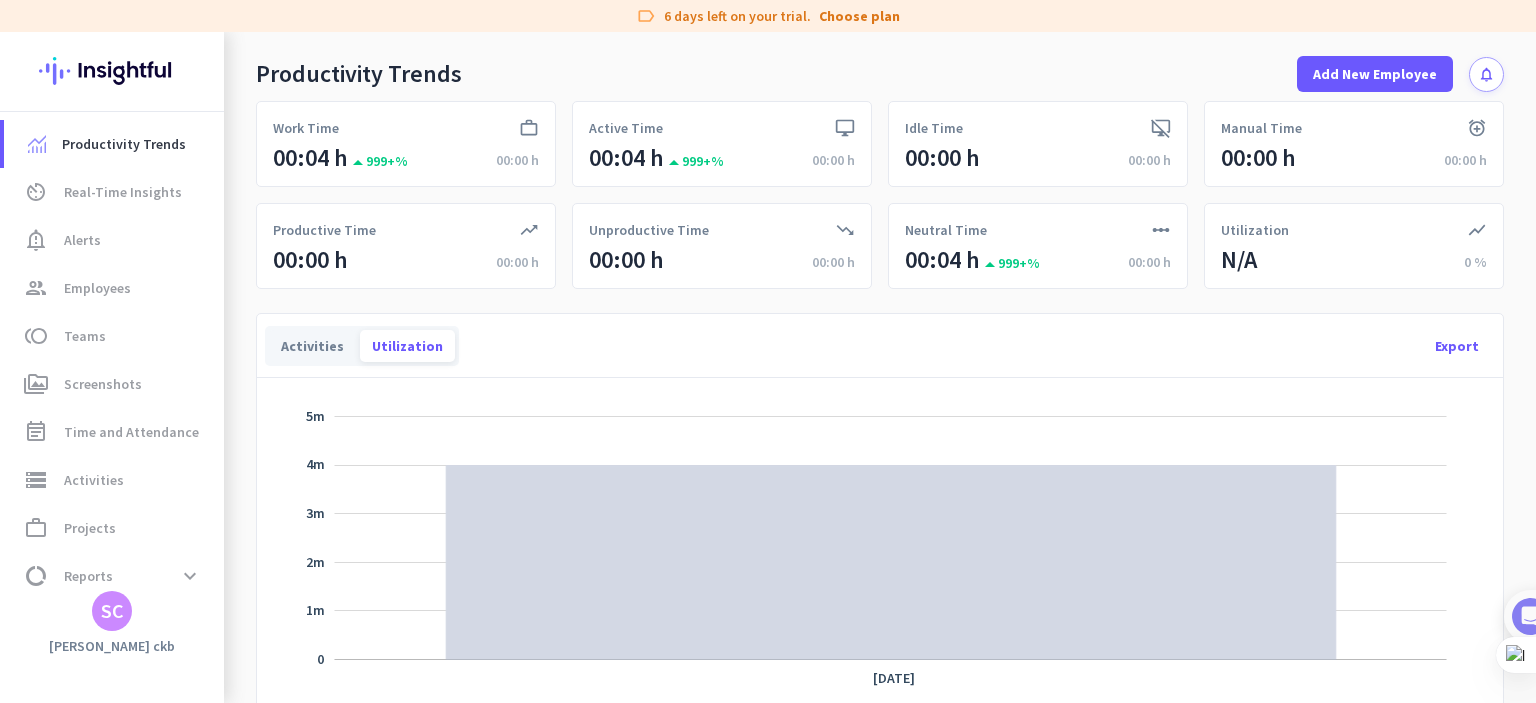 scroll, scrollTop: 0, scrollLeft: 0, axis: both 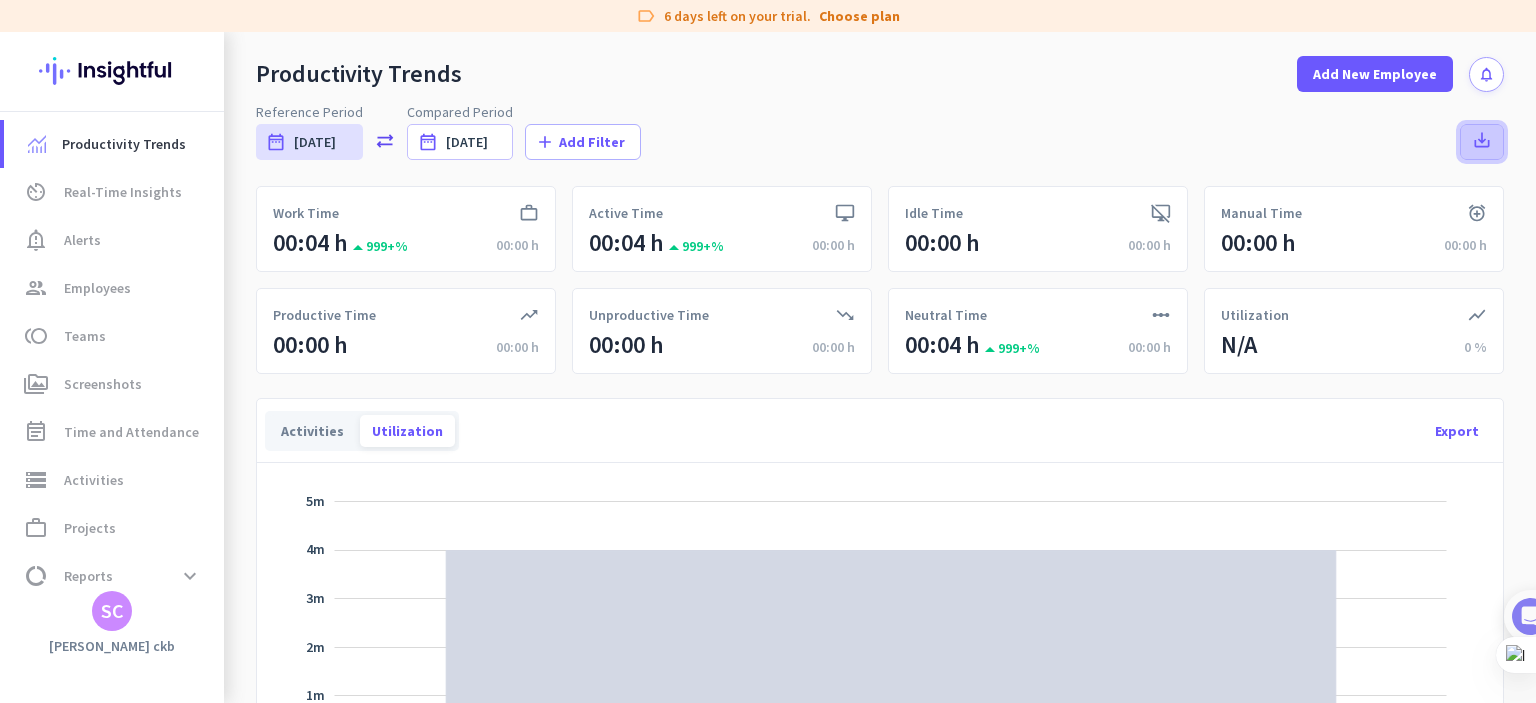 click on "save_alt" at bounding box center [1482, 140] 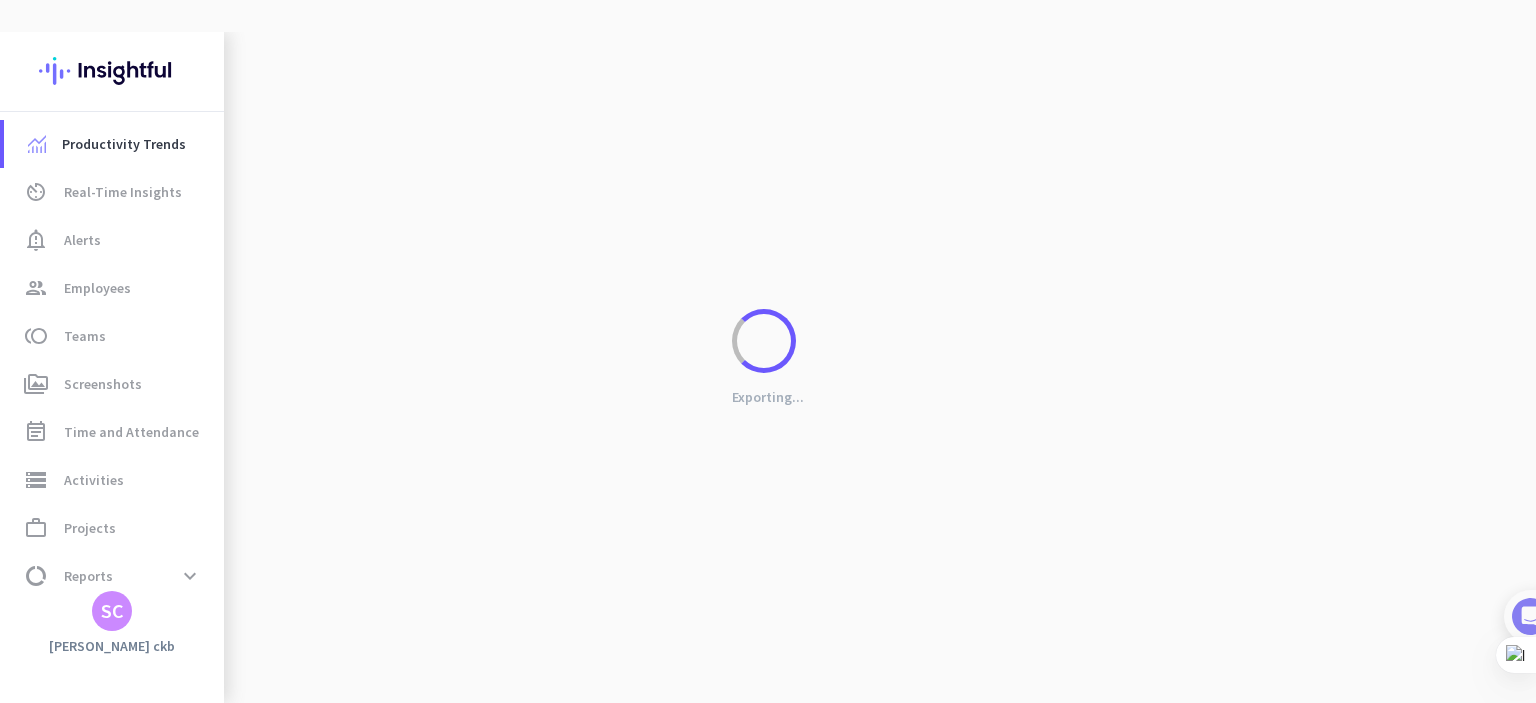 scroll, scrollTop: 0, scrollLeft: 32, axis: horizontal 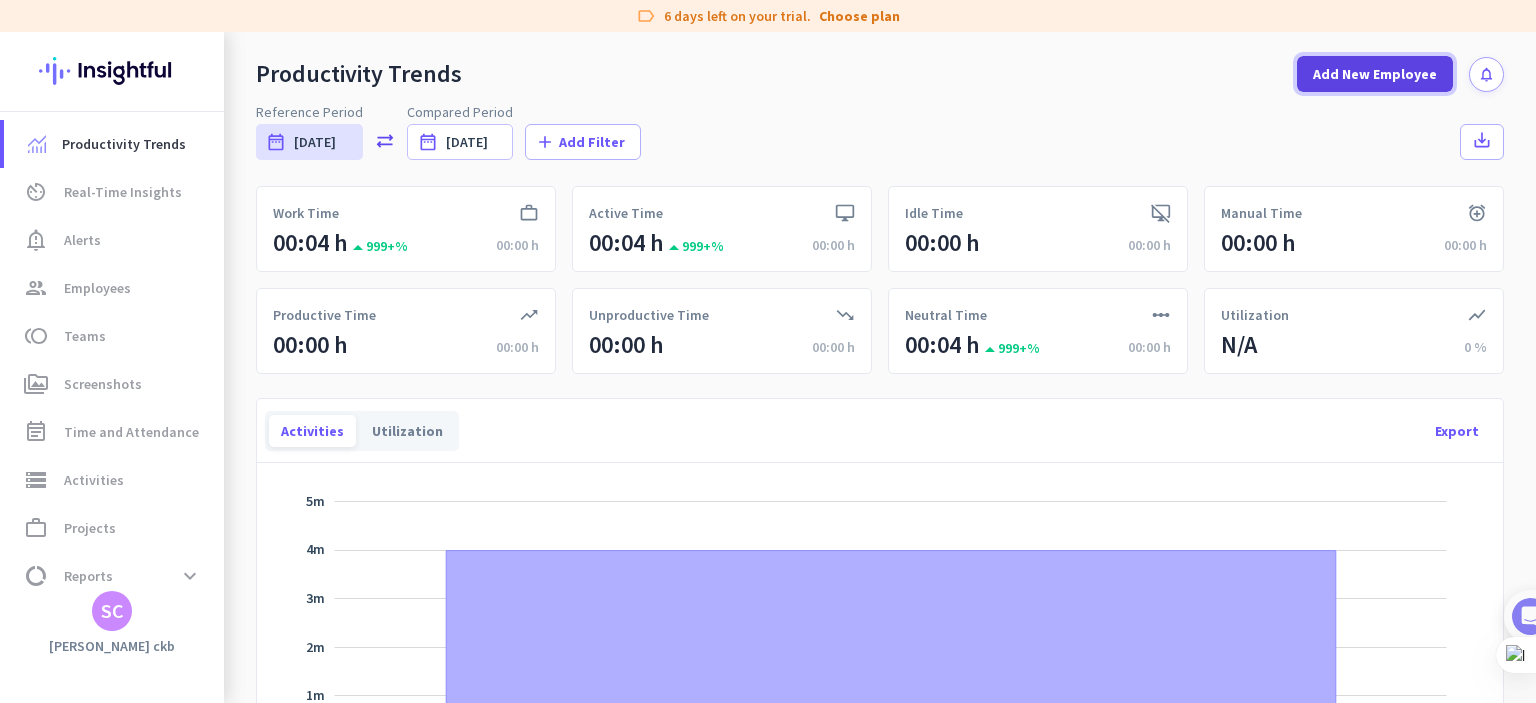 click on "Add New Employee" at bounding box center (1375, 74) 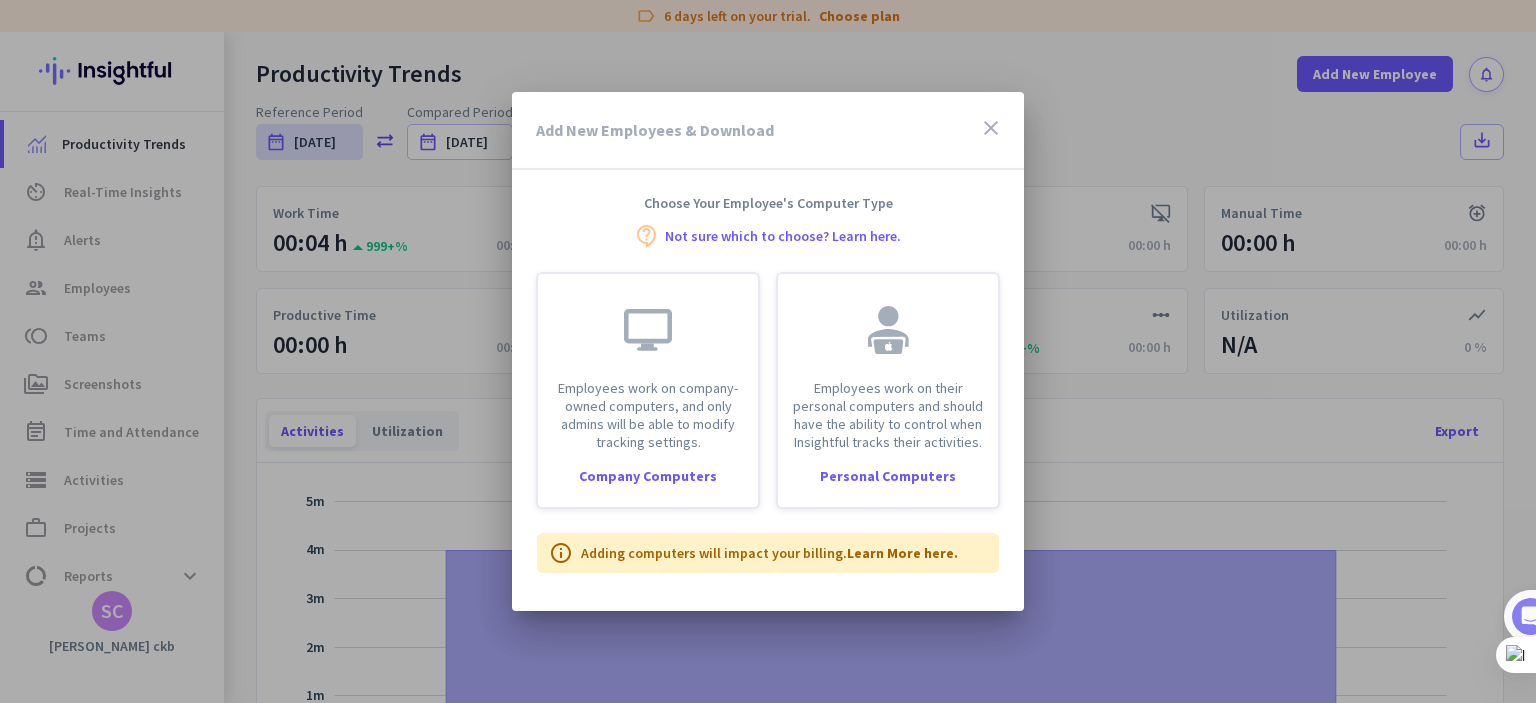 click on "close" at bounding box center (991, 128) 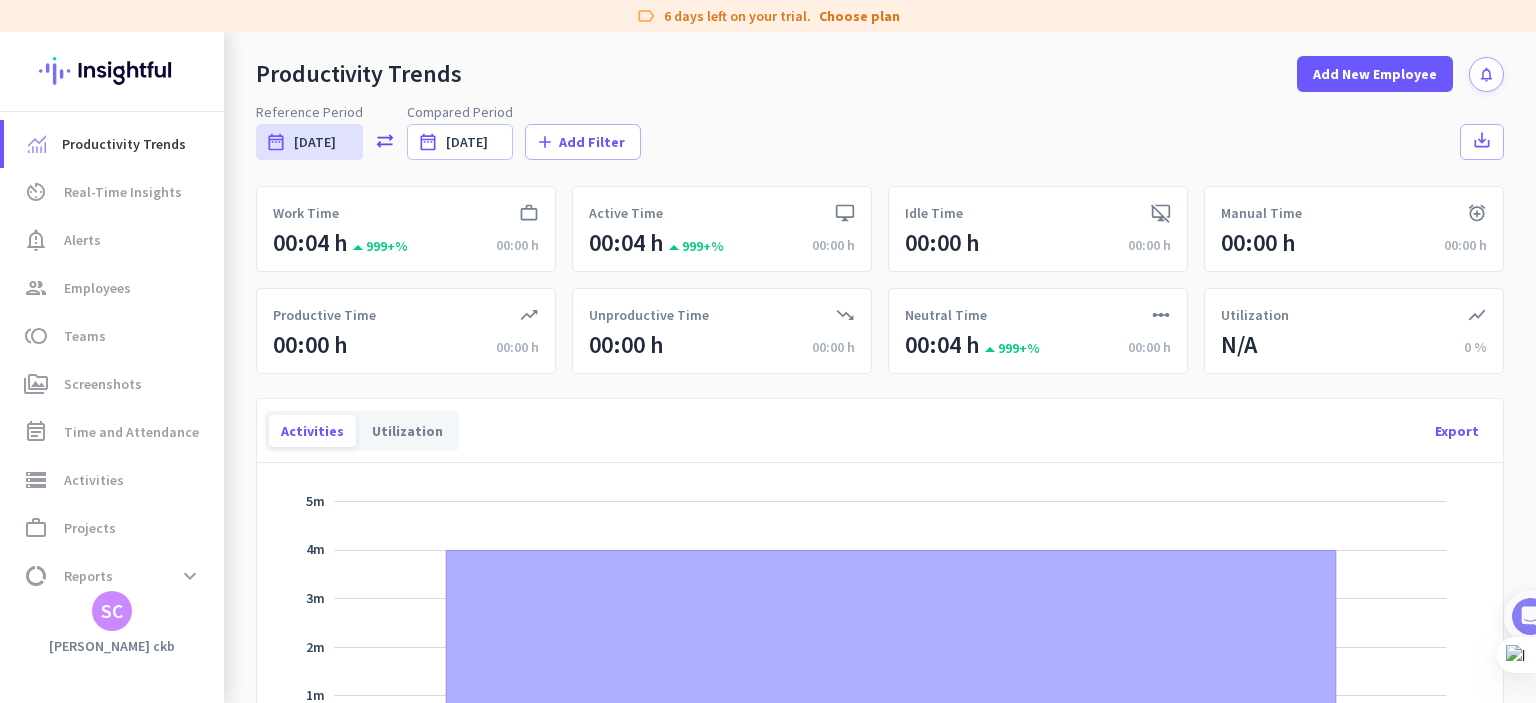 scroll, scrollTop: 0, scrollLeft: 0, axis: both 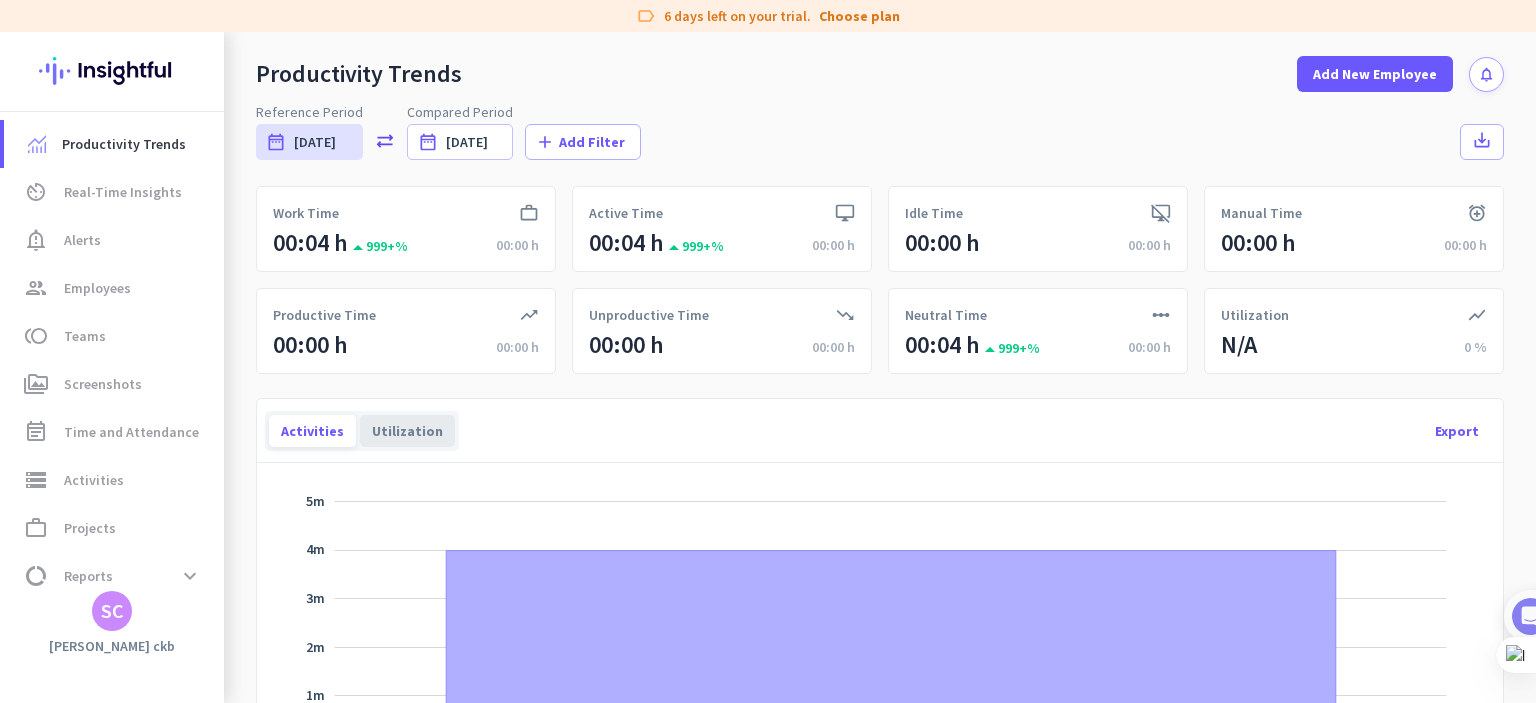 click on "Utilization" 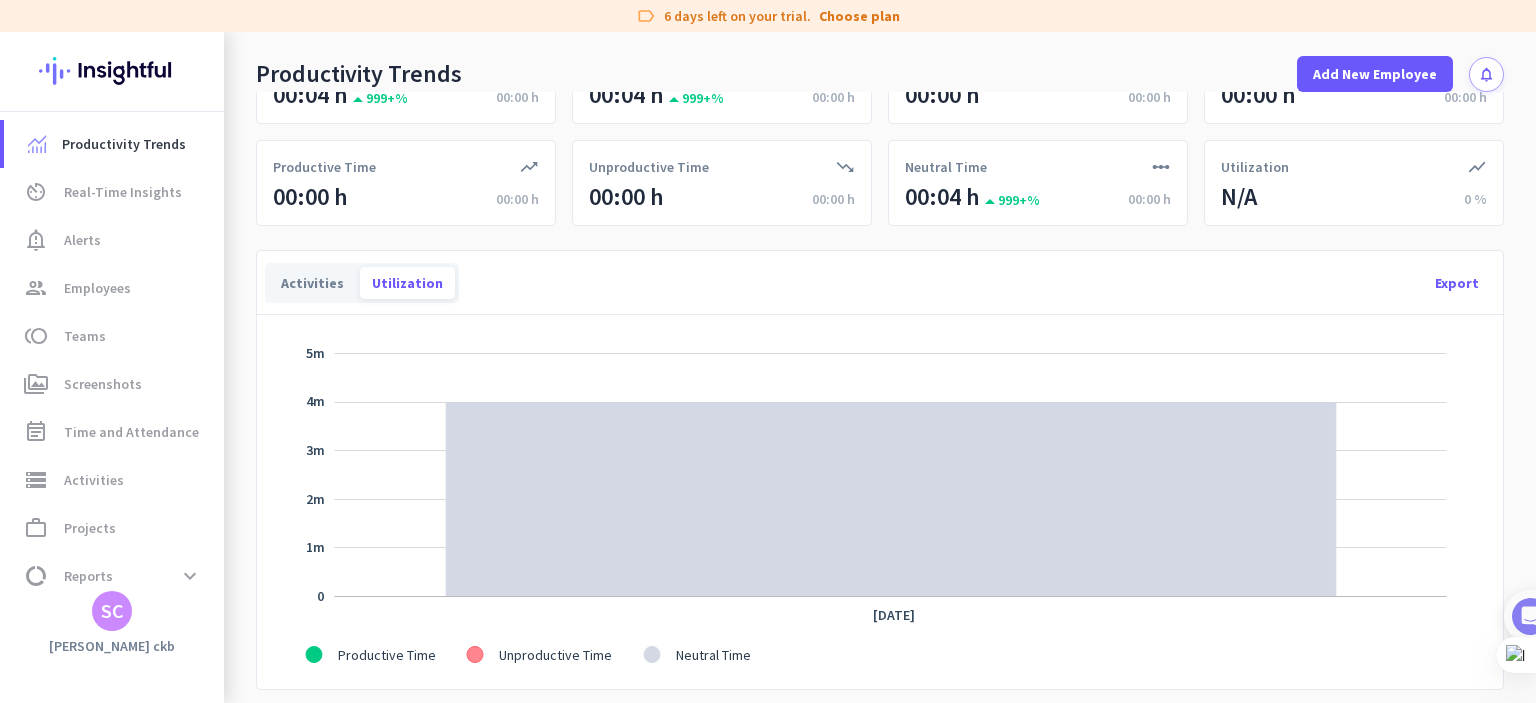 scroll, scrollTop: 100, scrollLeft: 0, axis: vertical 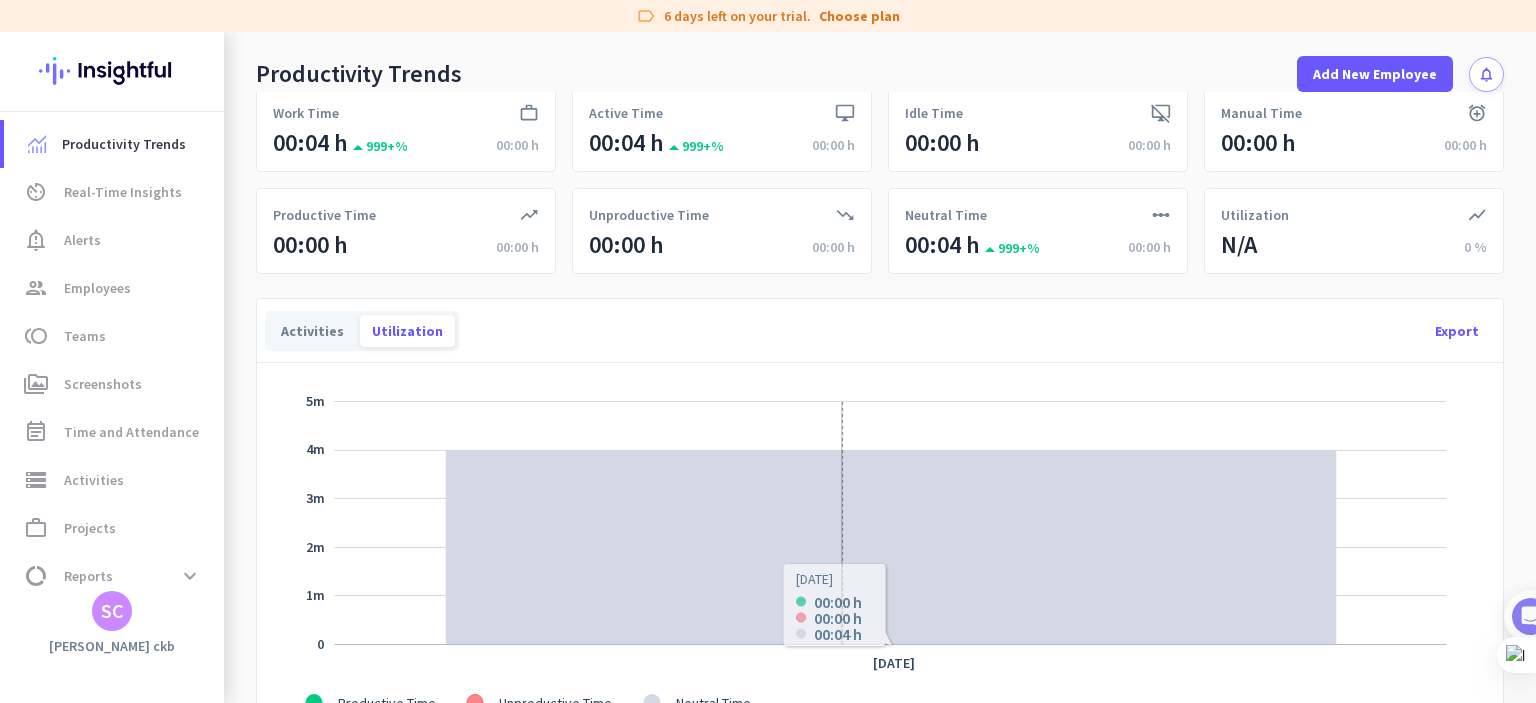 click 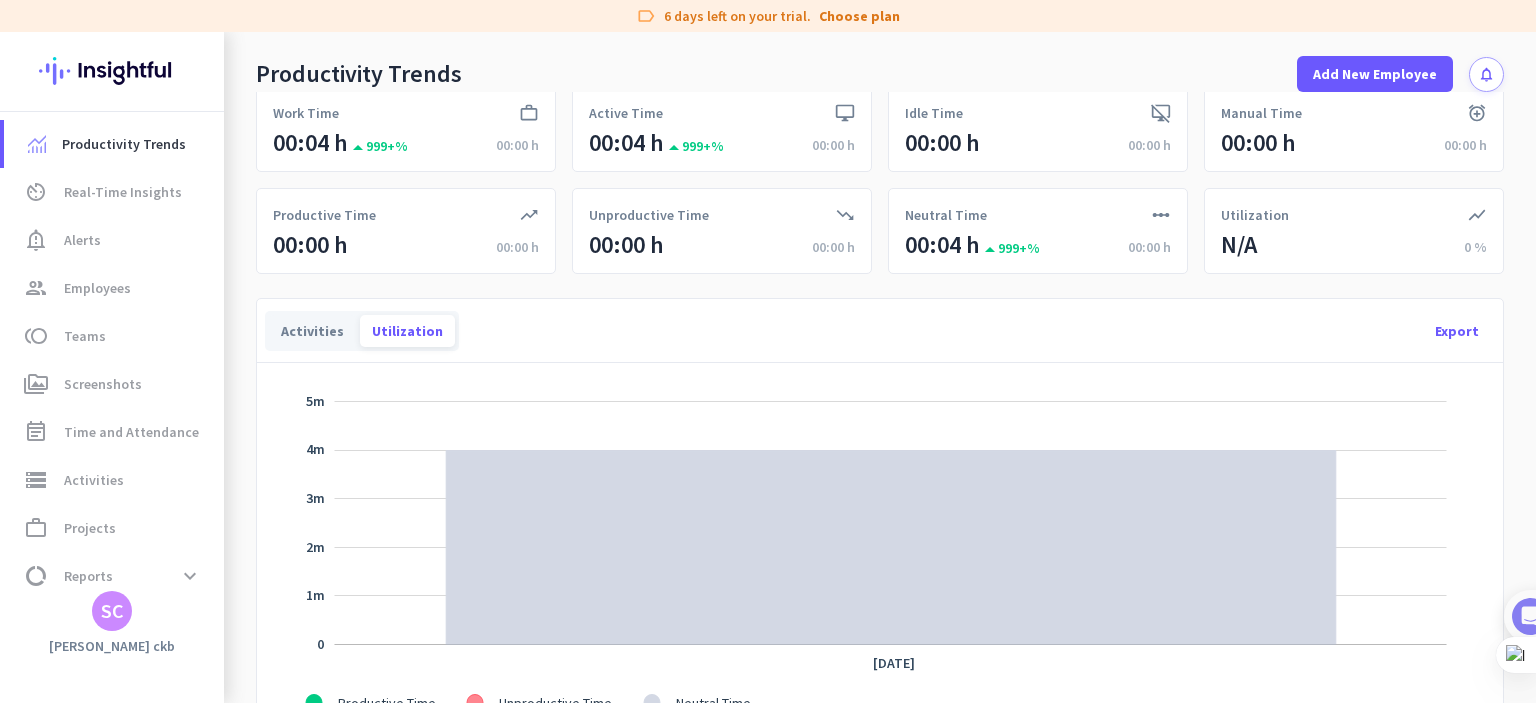 click on "Zoom Out 1m -1h -2m -1h -1m 0 1m 2m 3m 4m 5m 6m 7m L [DATE] [DATE] [DATE]
Productive Time
Unproductive Time
Neutral Time
[DATE]
00:00 h
00:00 h
00:04 h
100% [DATE] 1 No data for the selected period" 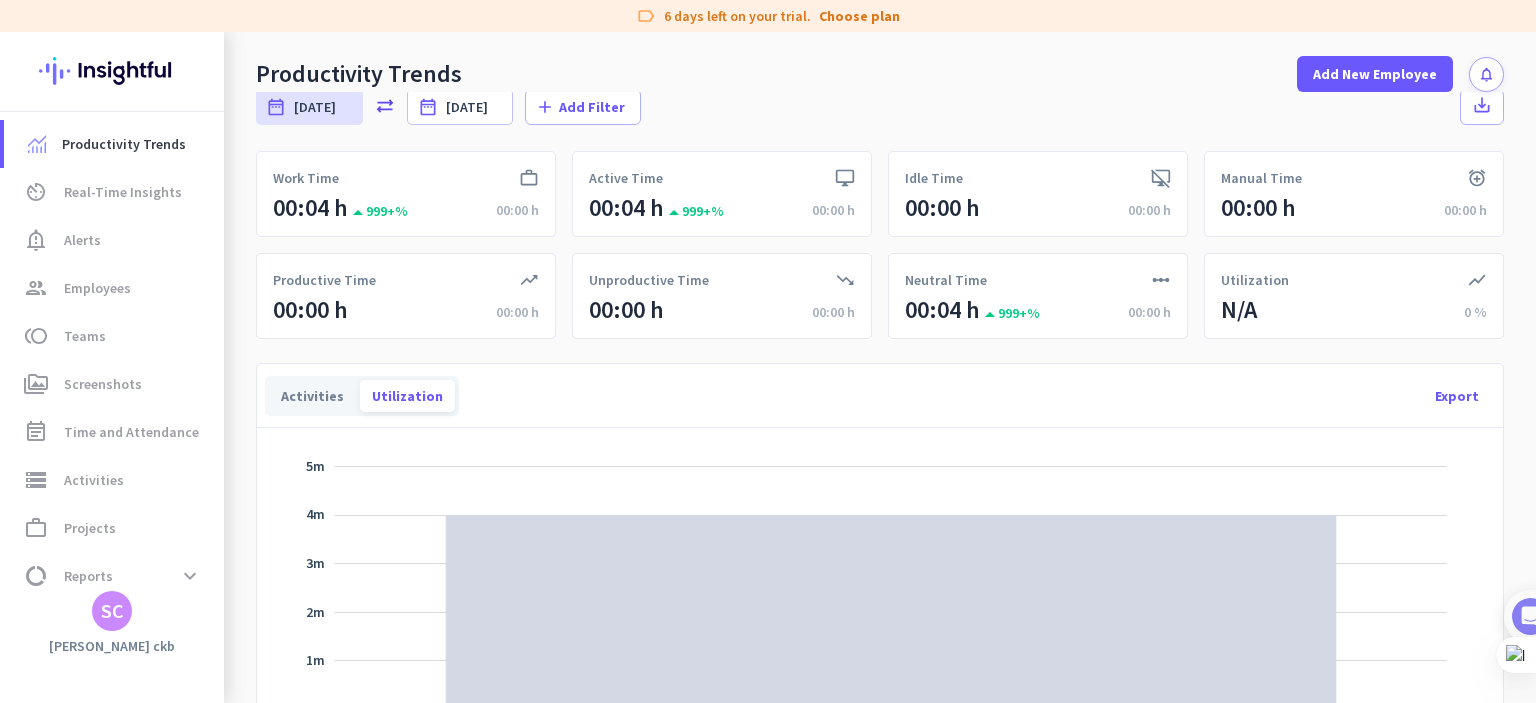 scroll, scrollTop: 0, scrollLeft: 0, axis: both 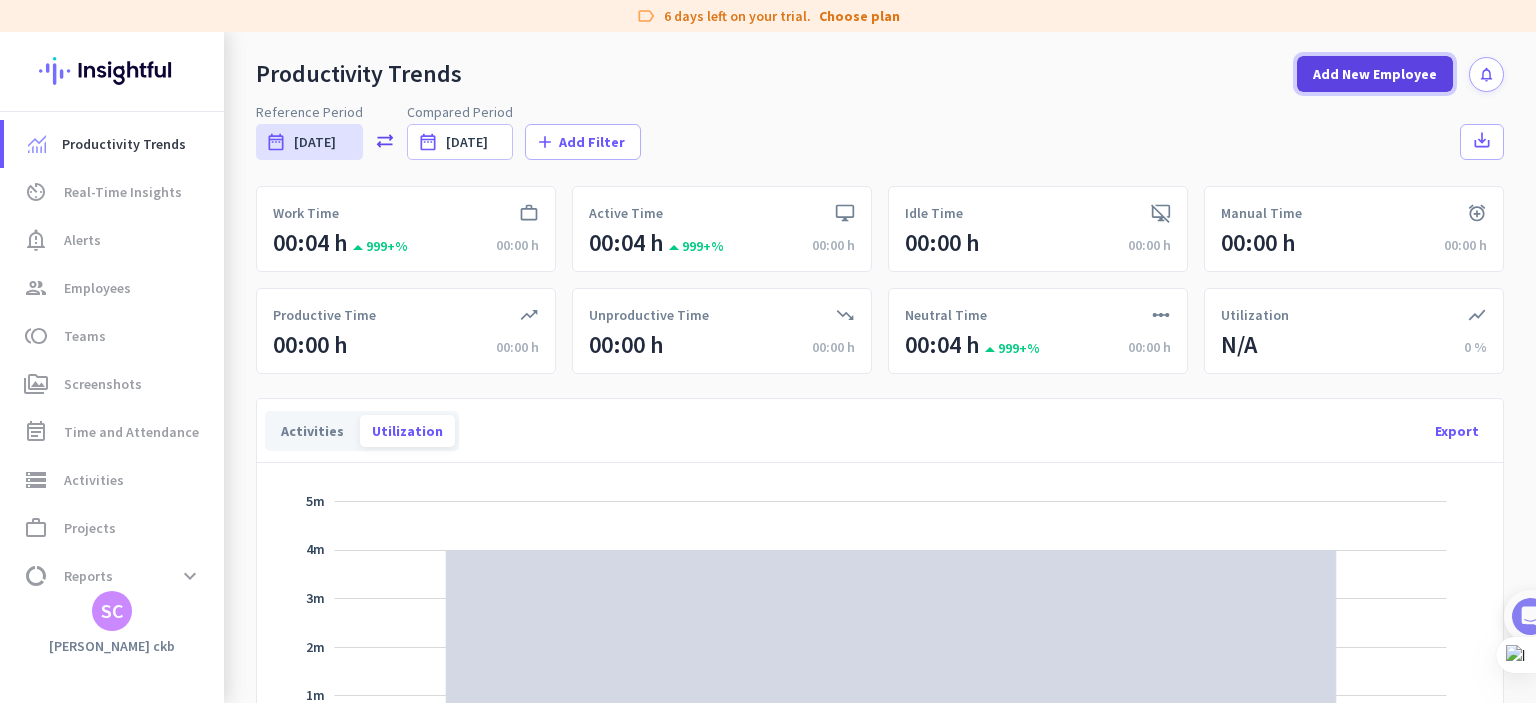 click on "Add New Employee" at bounding box center [1375, 74] 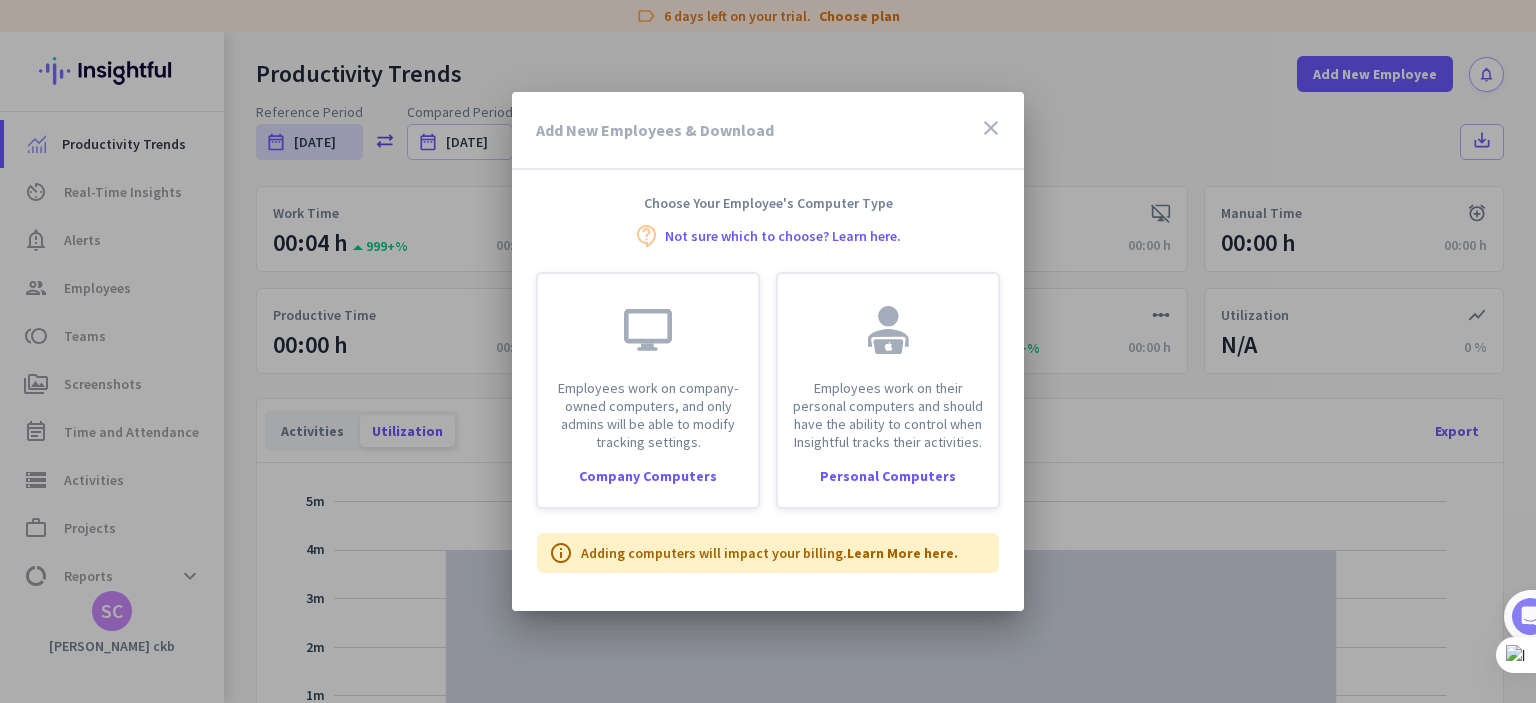 click on "close" at bounding box center (991, 128) 